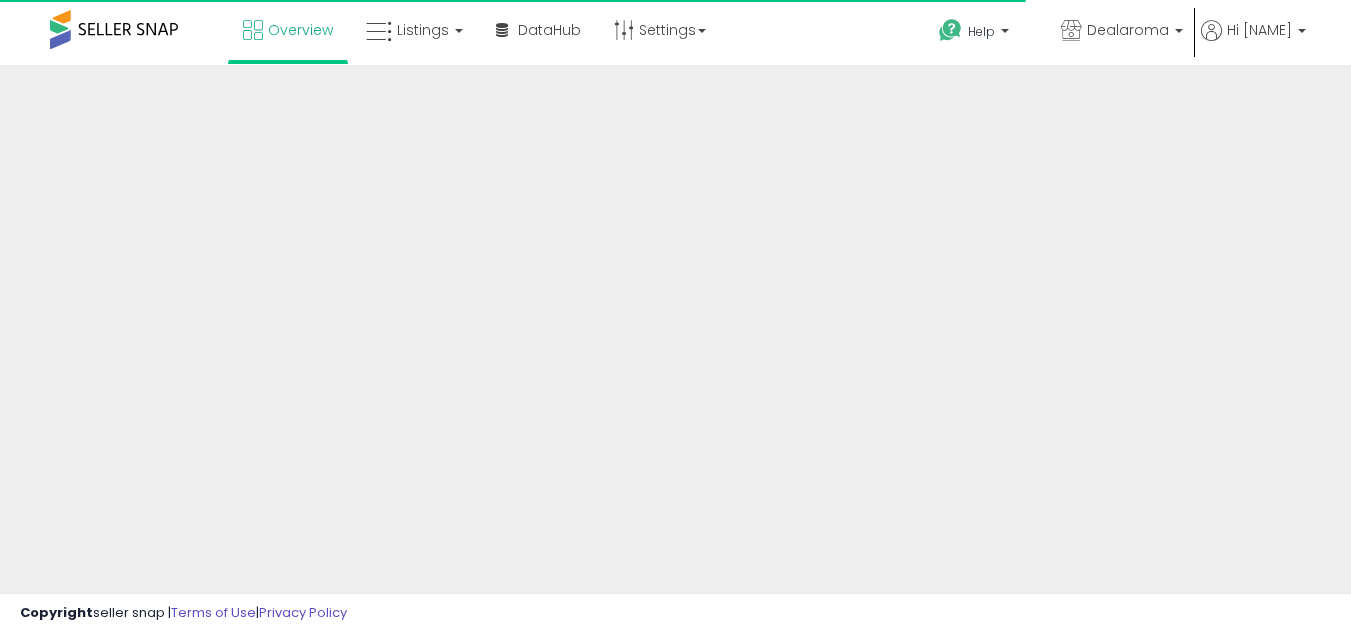 scroll, scrollTop: 0, scrollLeft: 0, axis: both 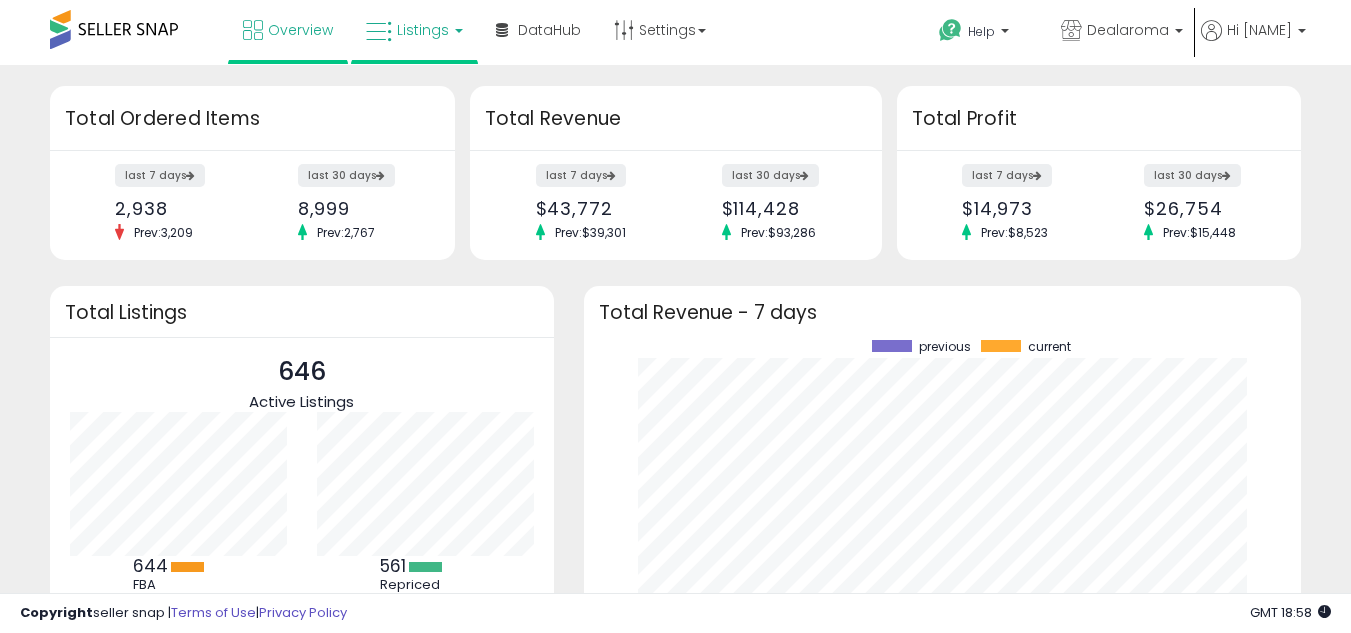 click on "Listings" at bounding box center (423, 30) 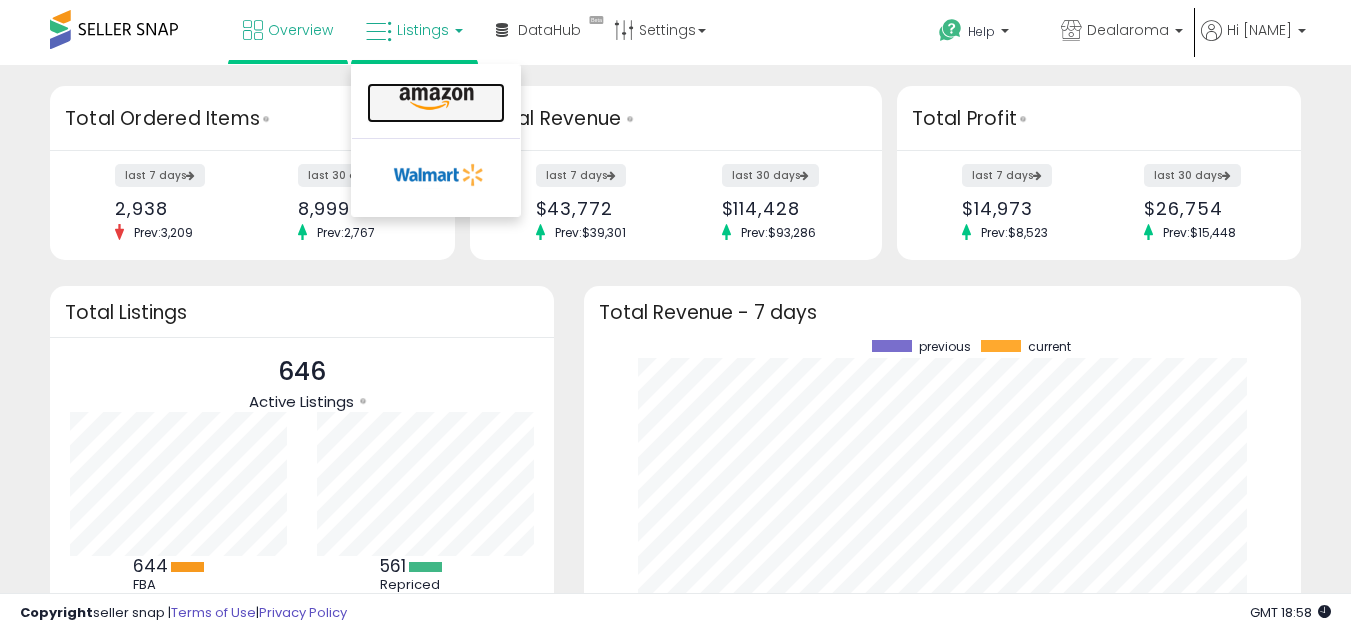 click at bounding box center (436, 99) 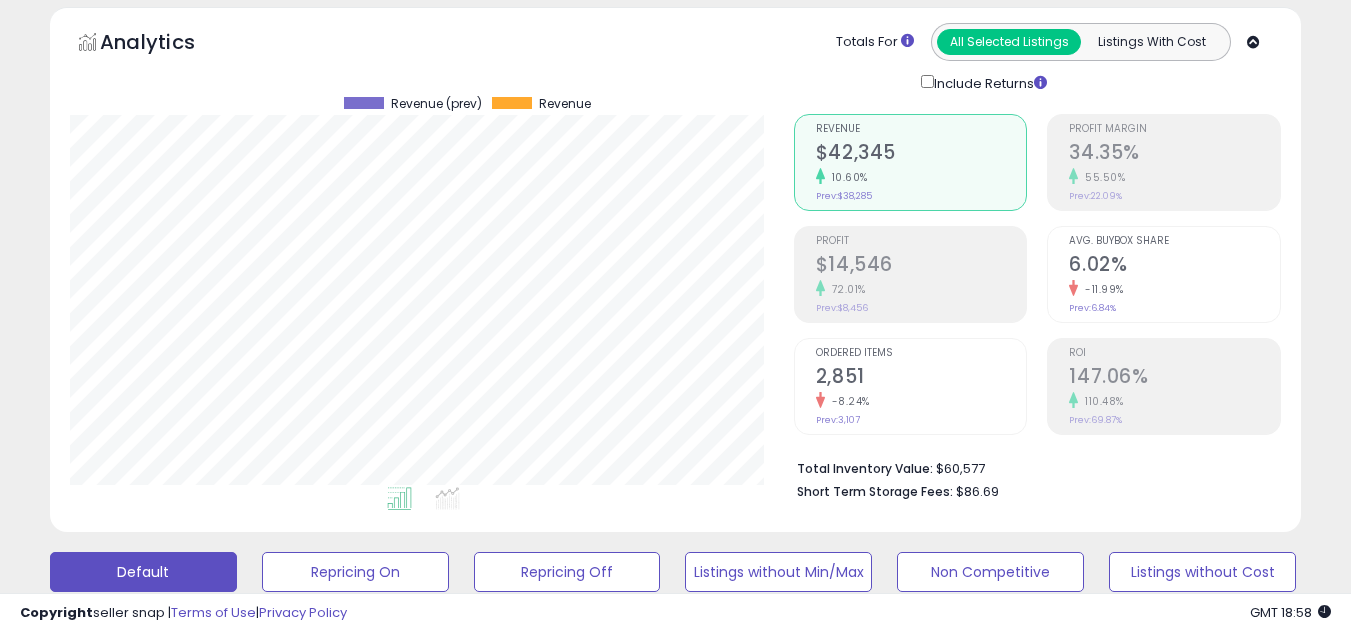 scroll, scrollTop: 80, scrollLeft: 0, axis: vertical 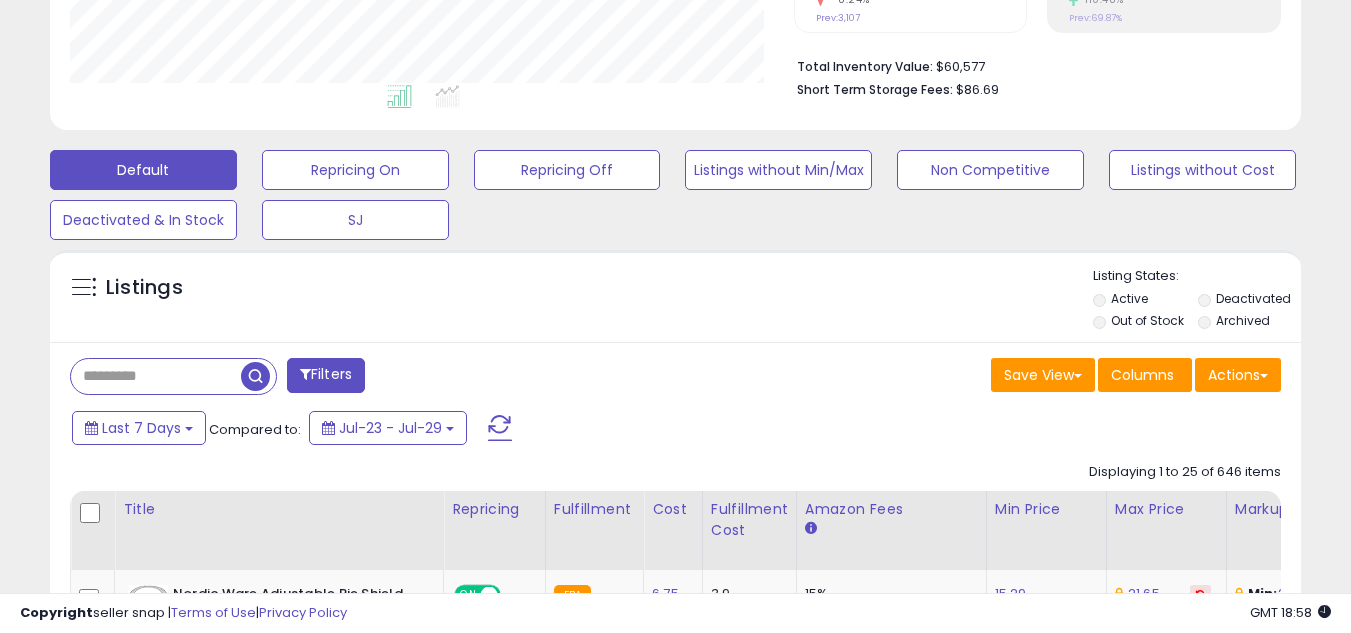 click at bounding box center (156, 376) 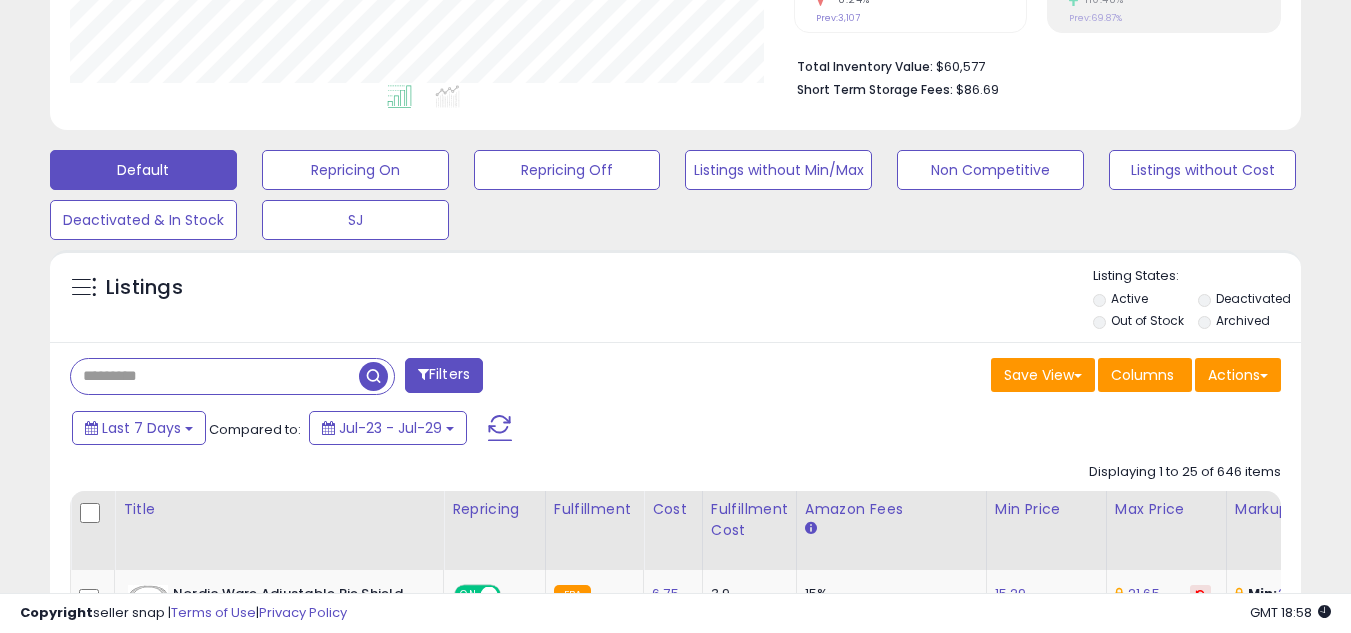 paste on "**********" 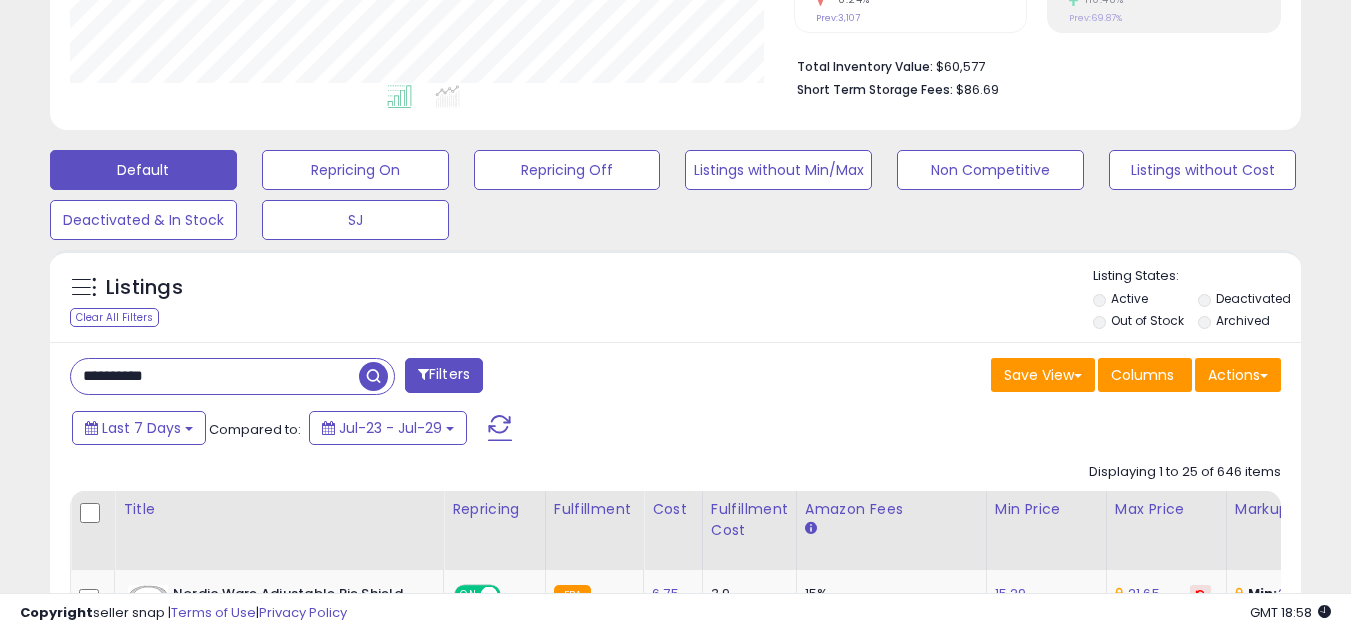 type on "**********" 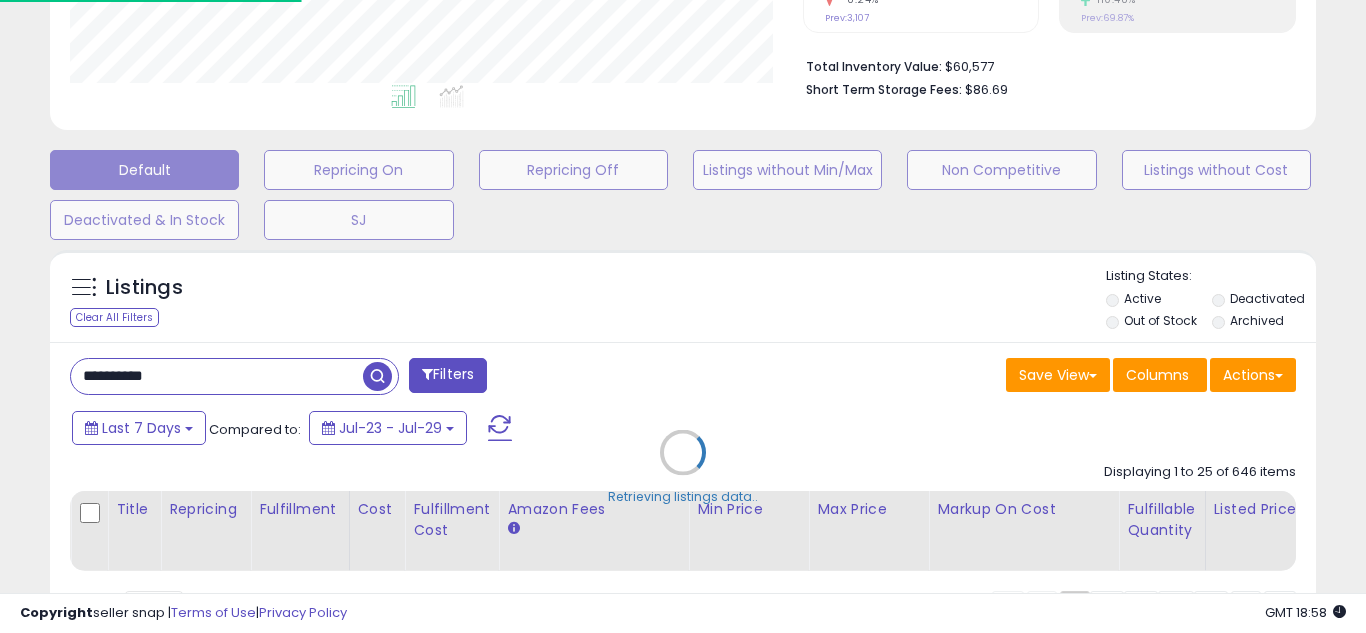 scroll, scrollTop: 999590, scrollLeft: 999267, axis: both 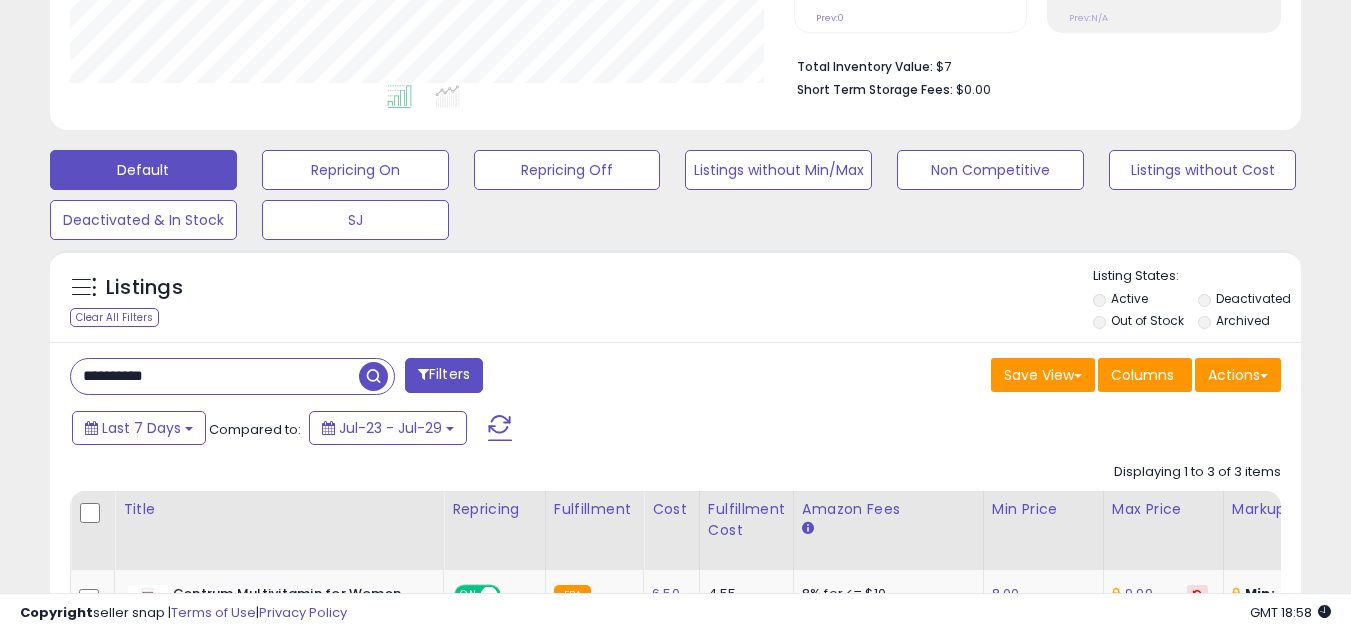 click at bounding box center [373, 376] 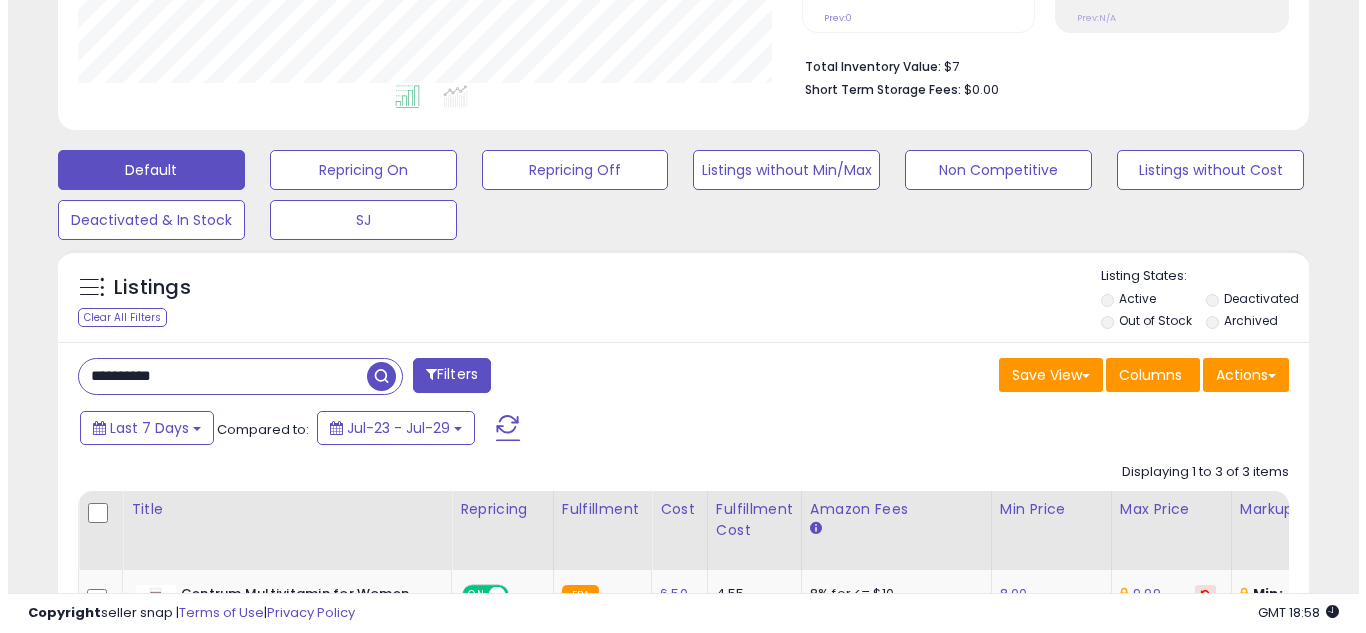 scroll, scrollTop: 999590, scrollLeft: 999267, axis: both 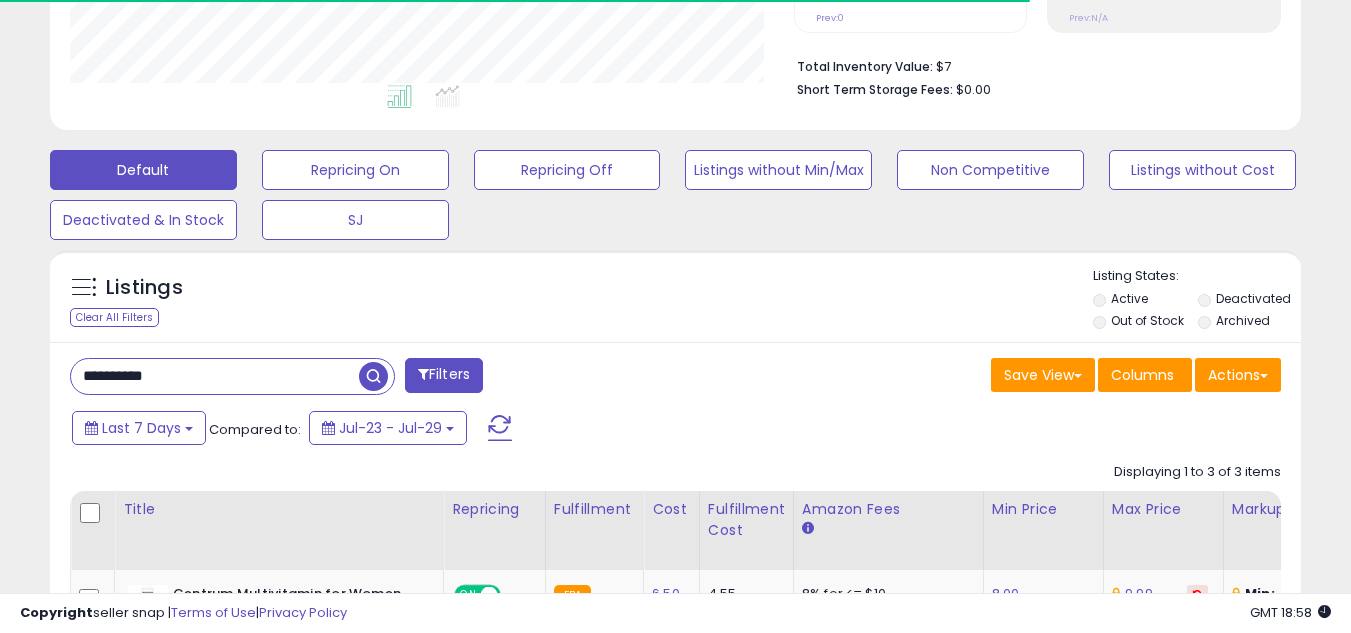 type 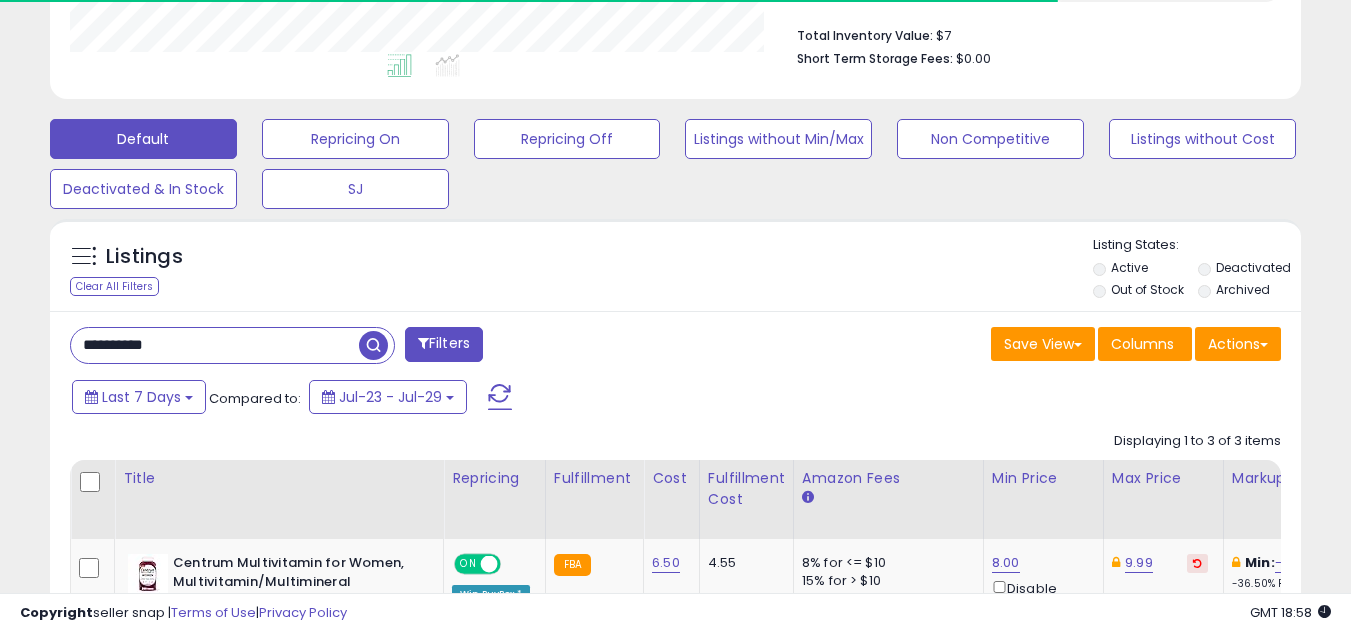 scroll, scrollTop: 520, scrollLeft: 0, axis: vertical 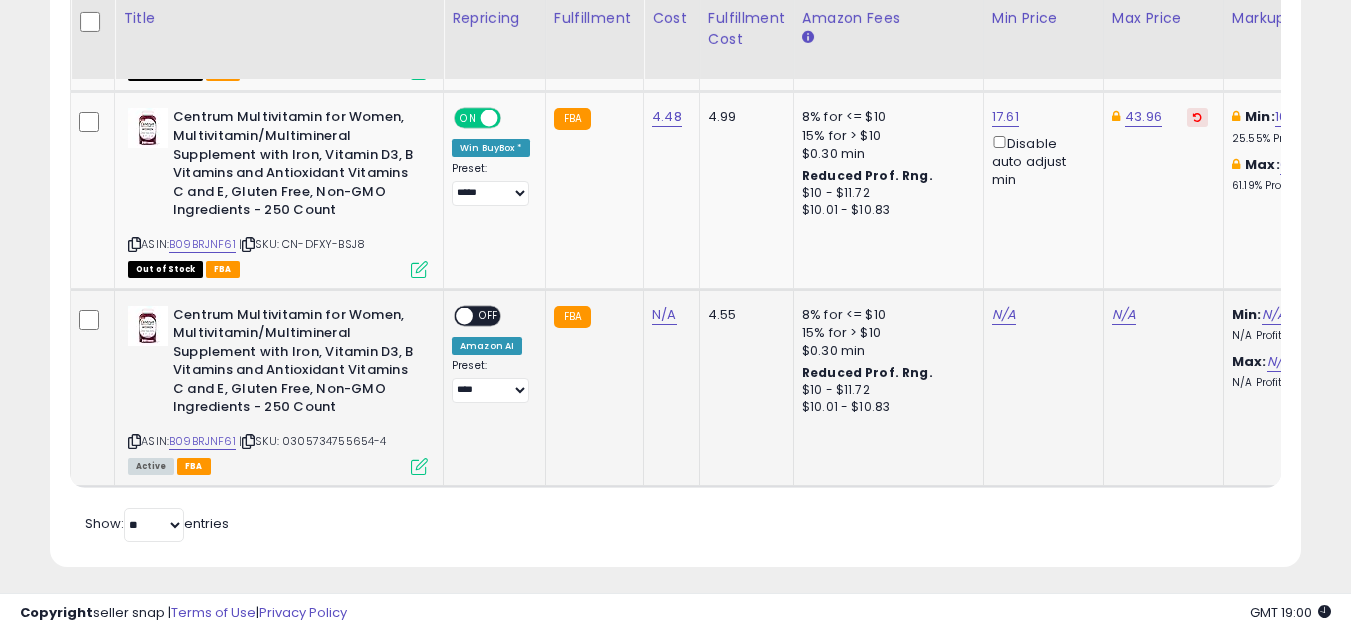 click at bounding box center (419, 466) 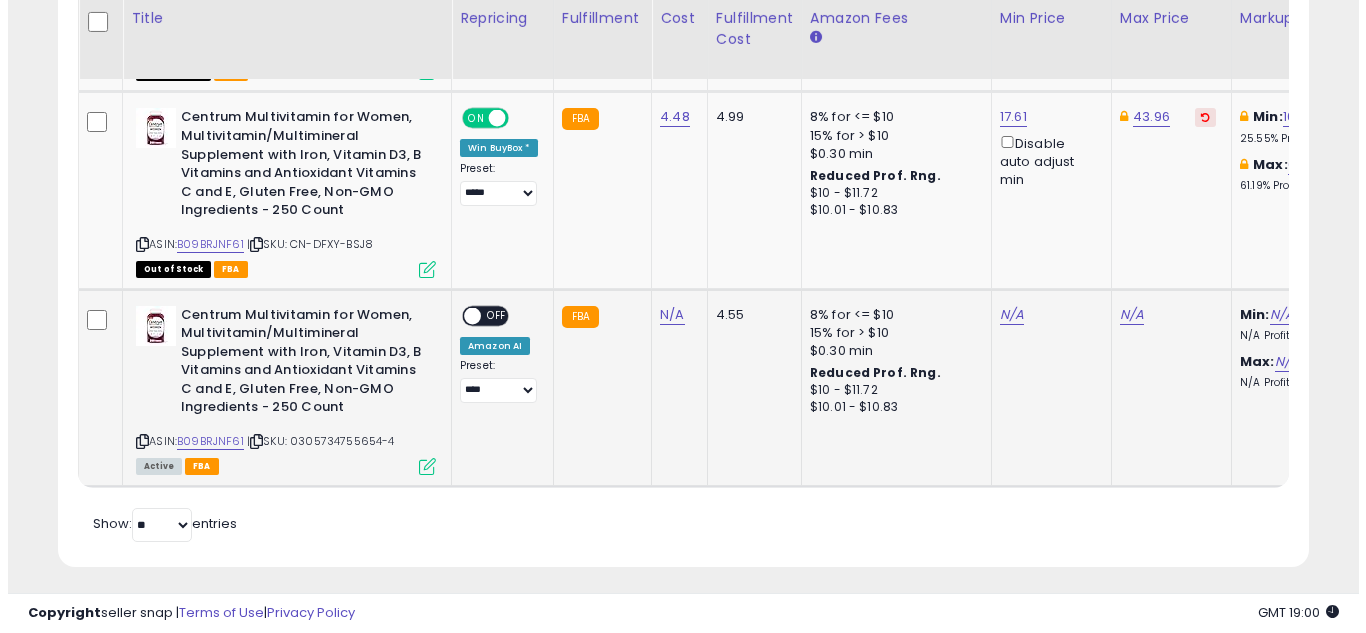 scroll, scrollTop: 999590, scrollLeft: 999267, axis: both 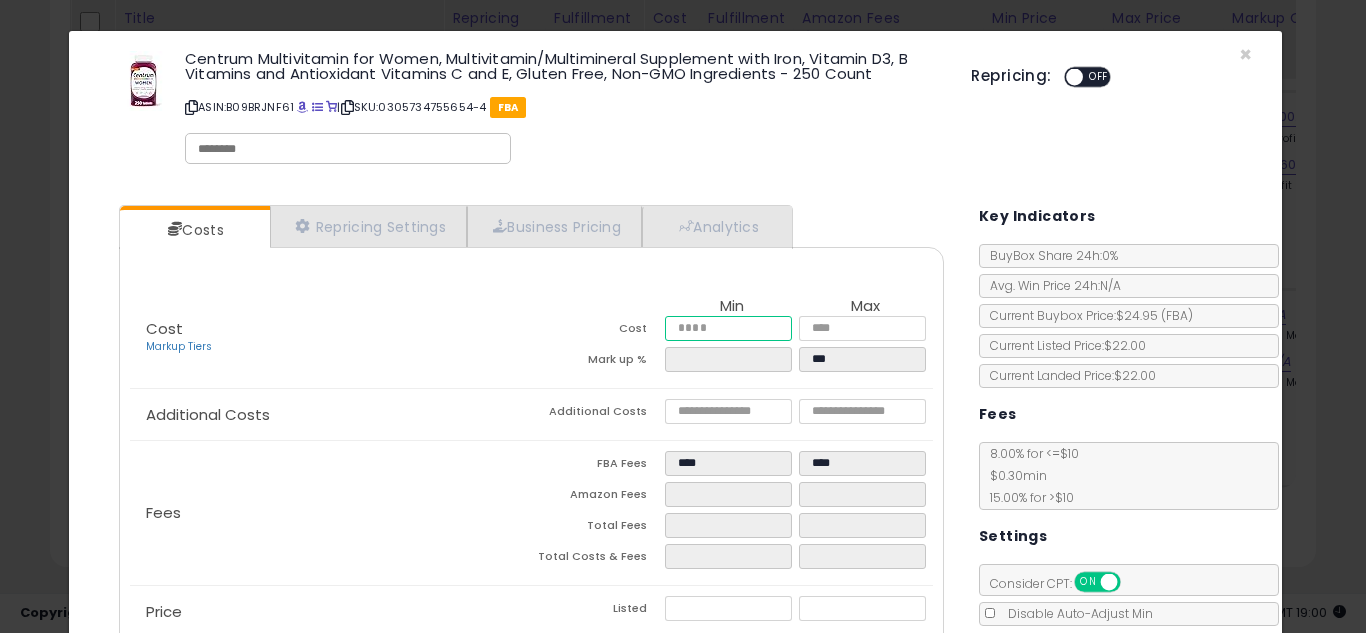 click at bounding box center (728, 328) 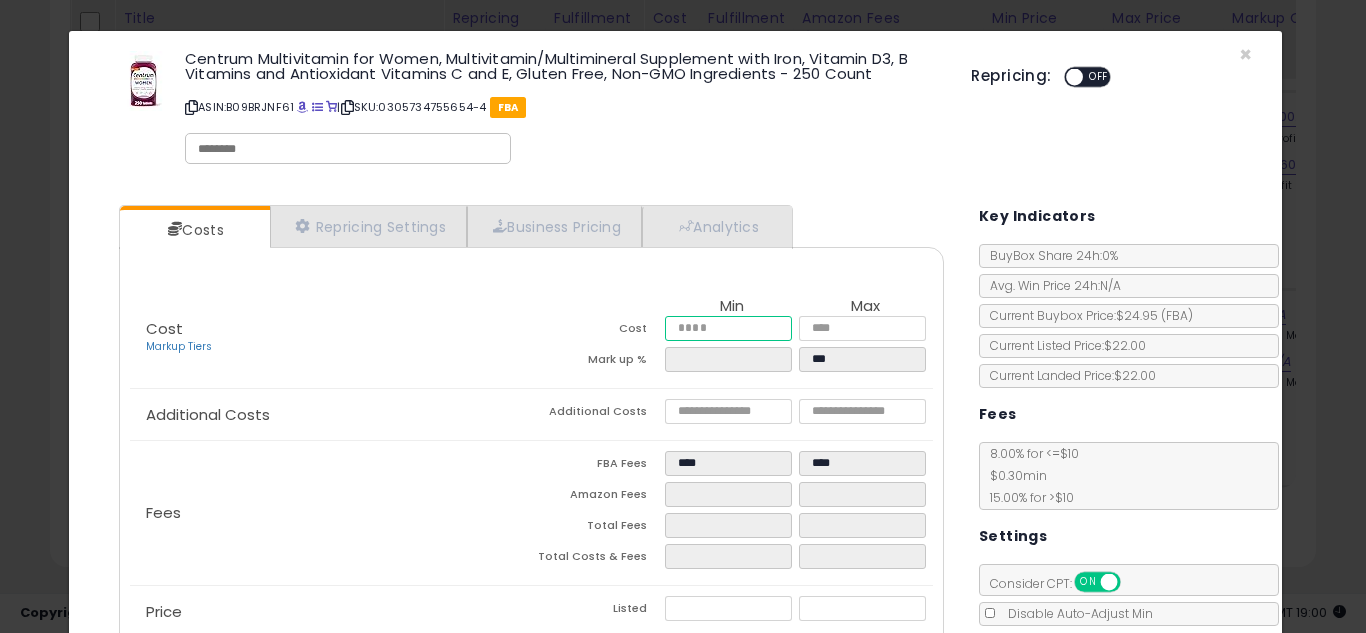 type on "***" 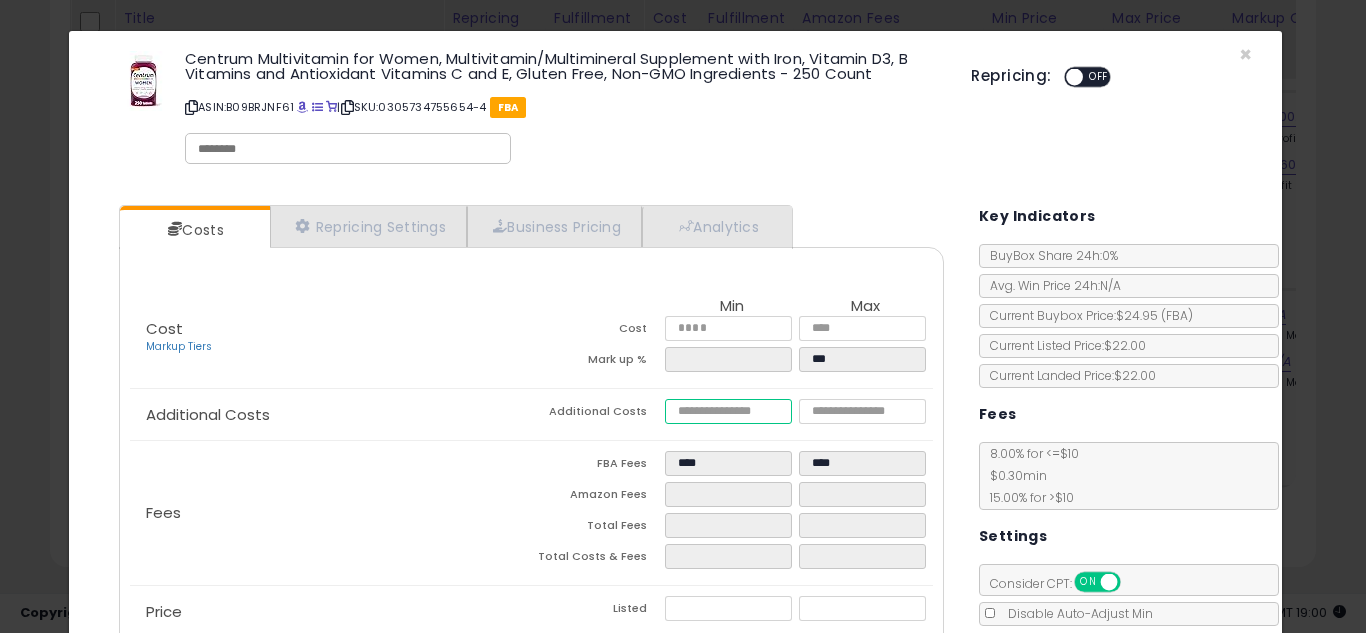 type on "*****" 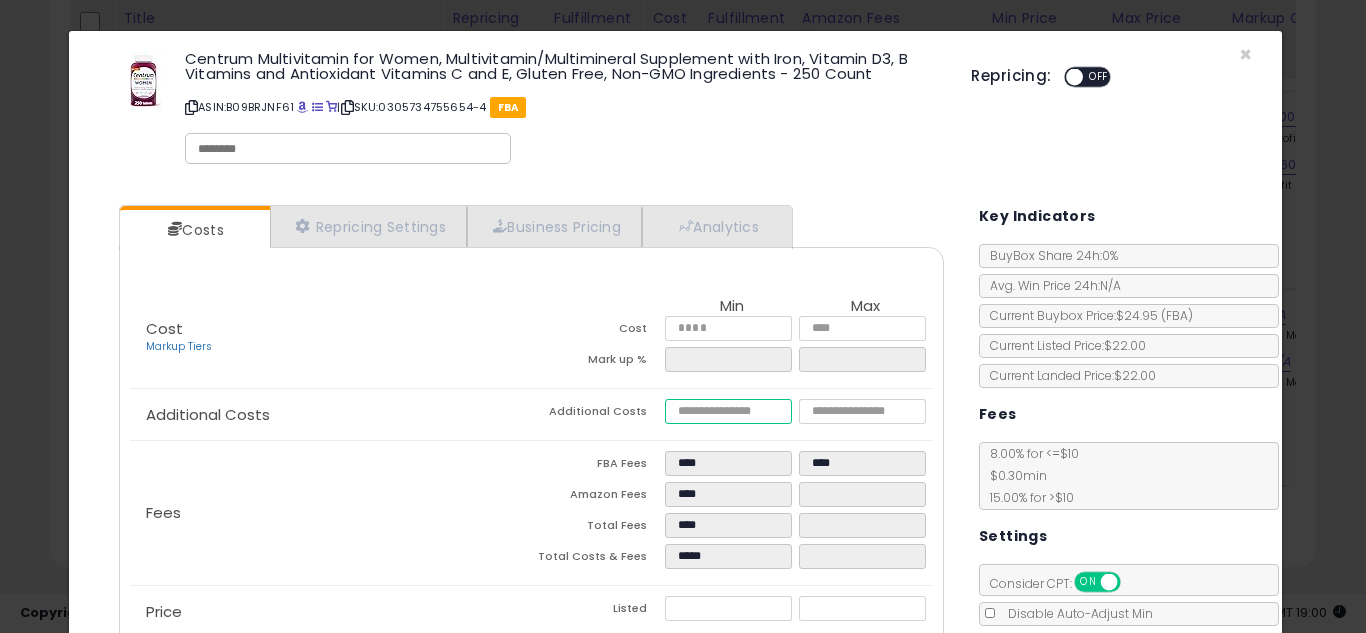 click at bounding box center (728, 411) 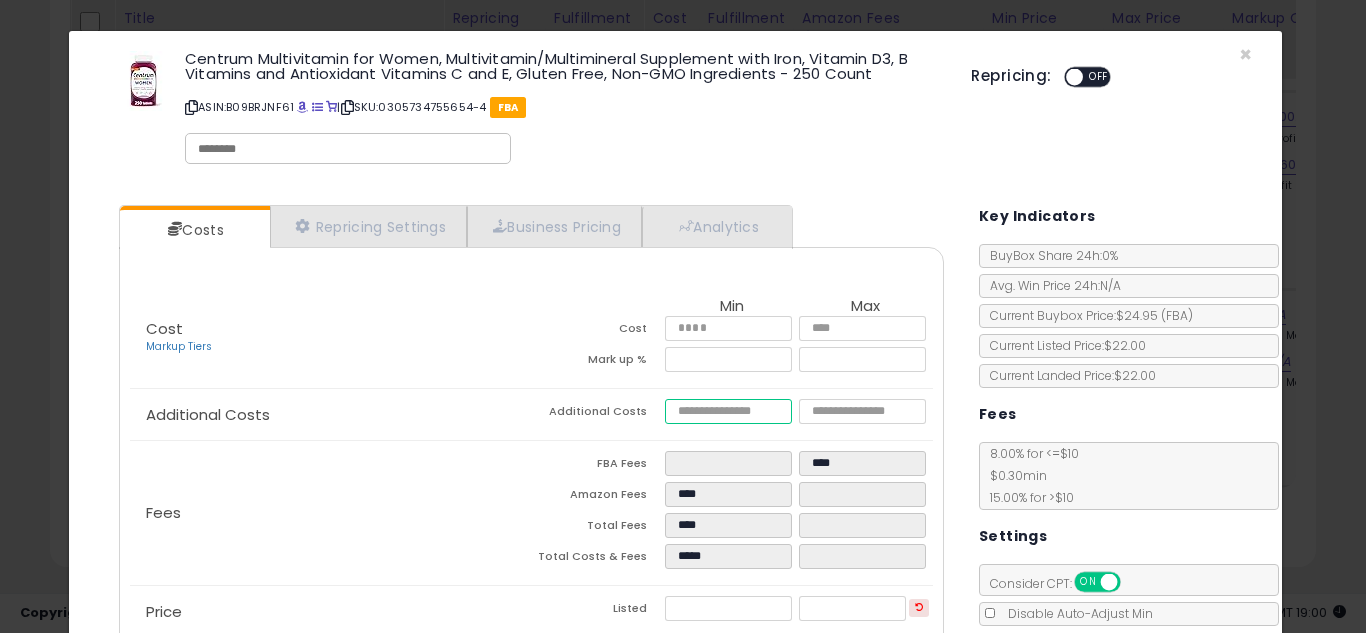 type on "*" 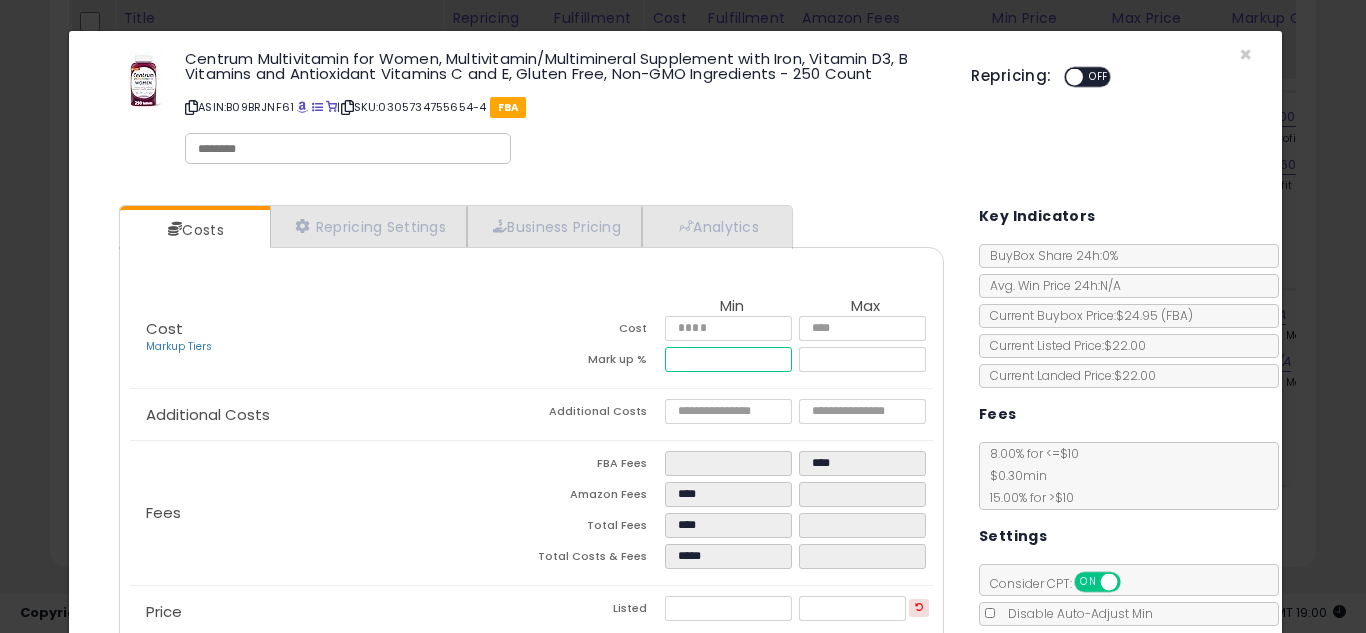 click on "*****" at bounding box center (728, 359) 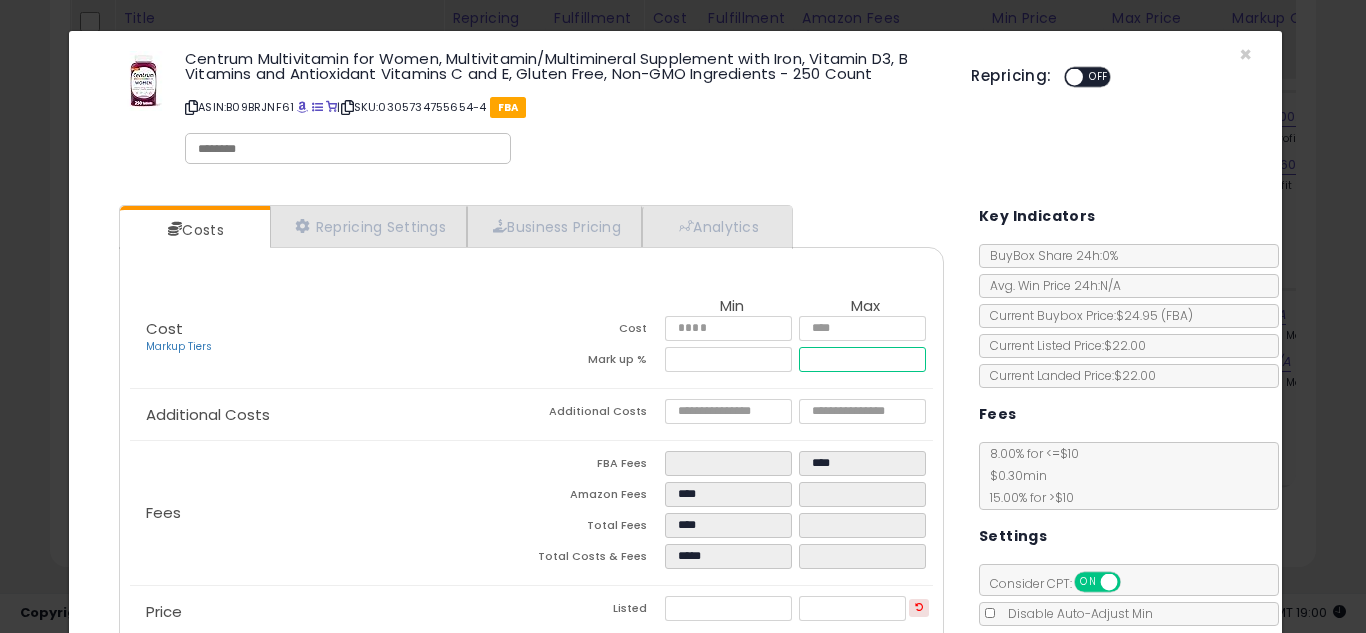type on "******" 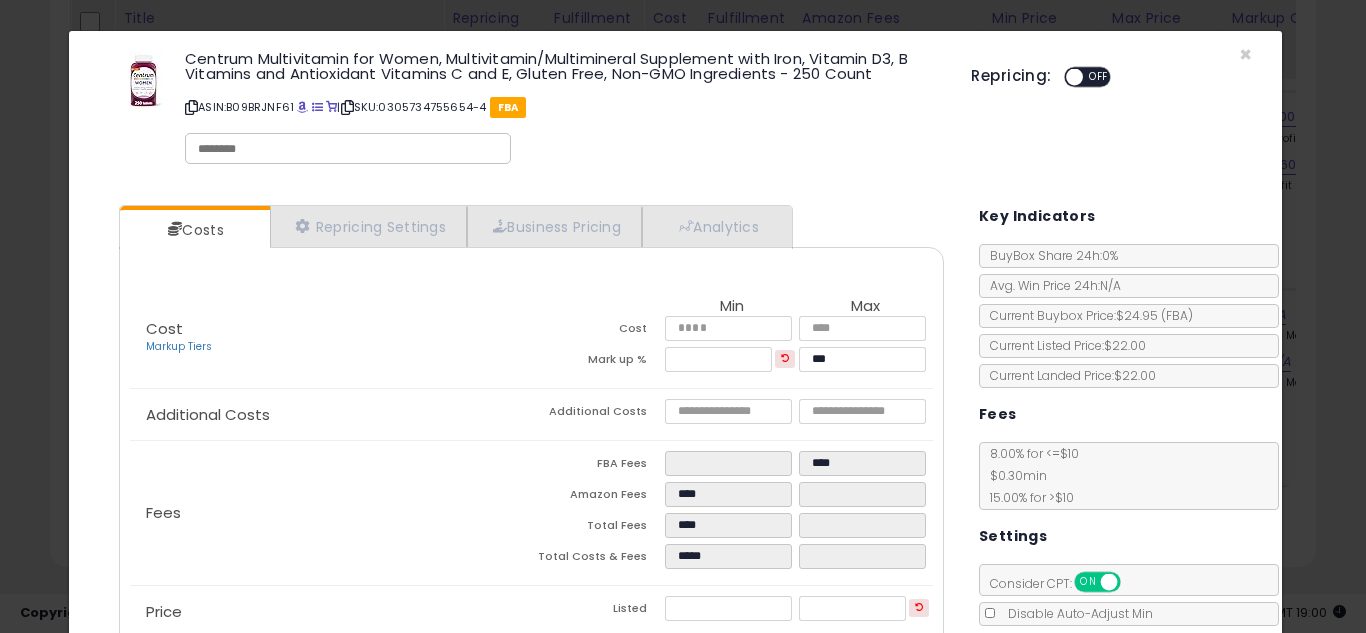 type on "******" 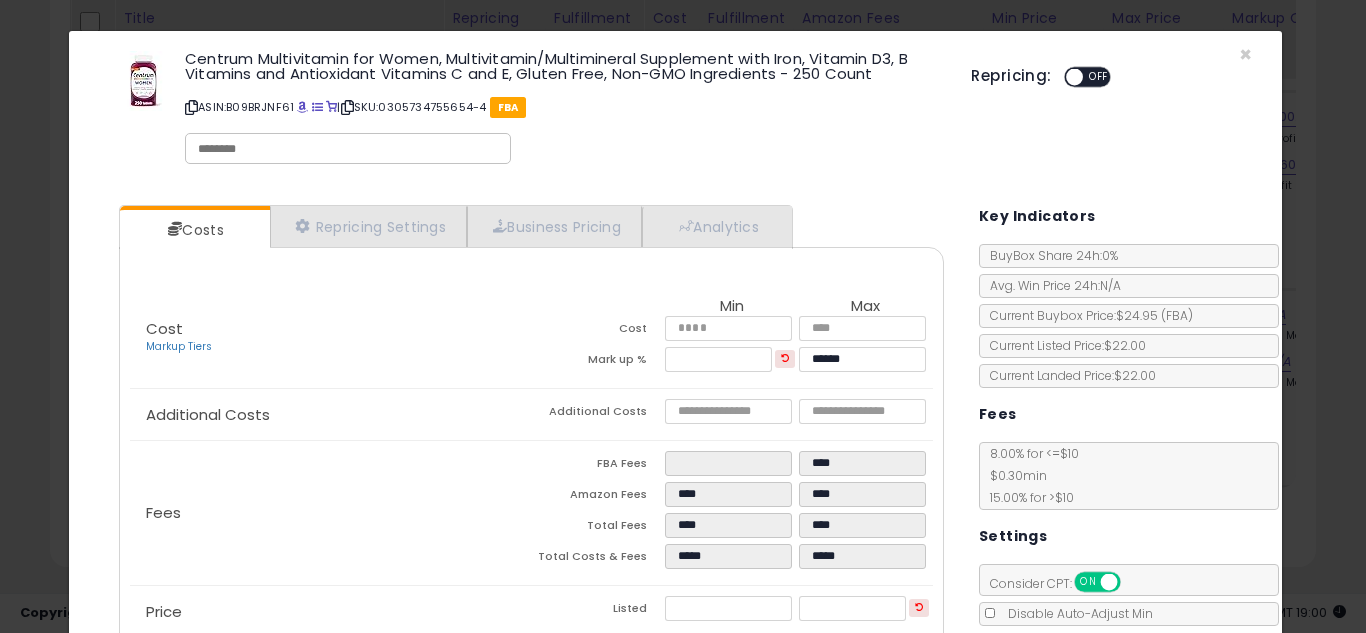 click on "Cost
Markup Tiers
Min
Max
Cost
****
****
Mark up %
******
******" at bounding box center (531, 338) 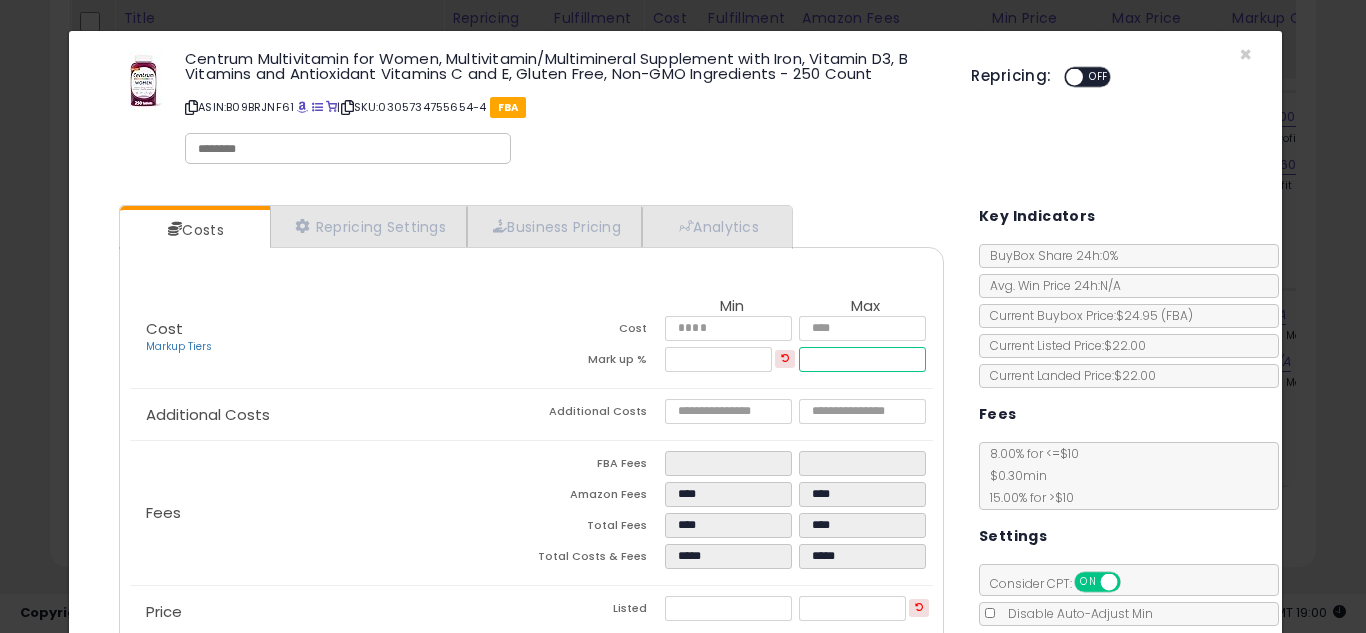 click on "******" at bounding box center (862, 359) 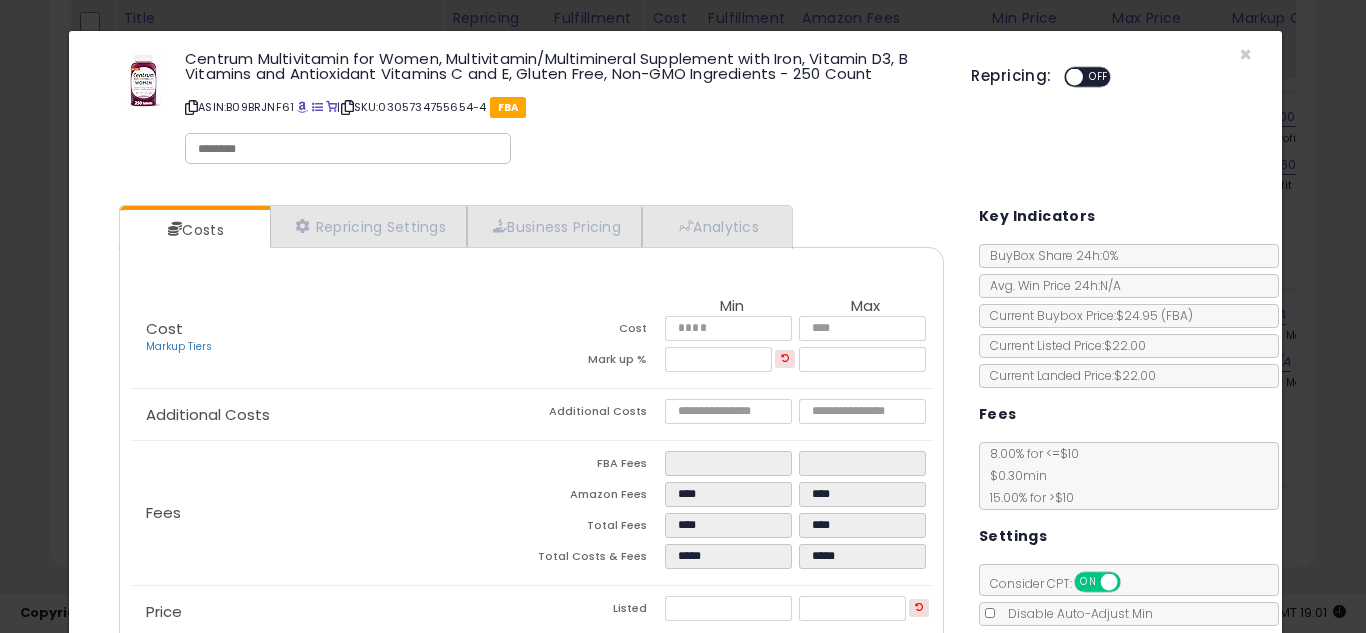 type on "*******" 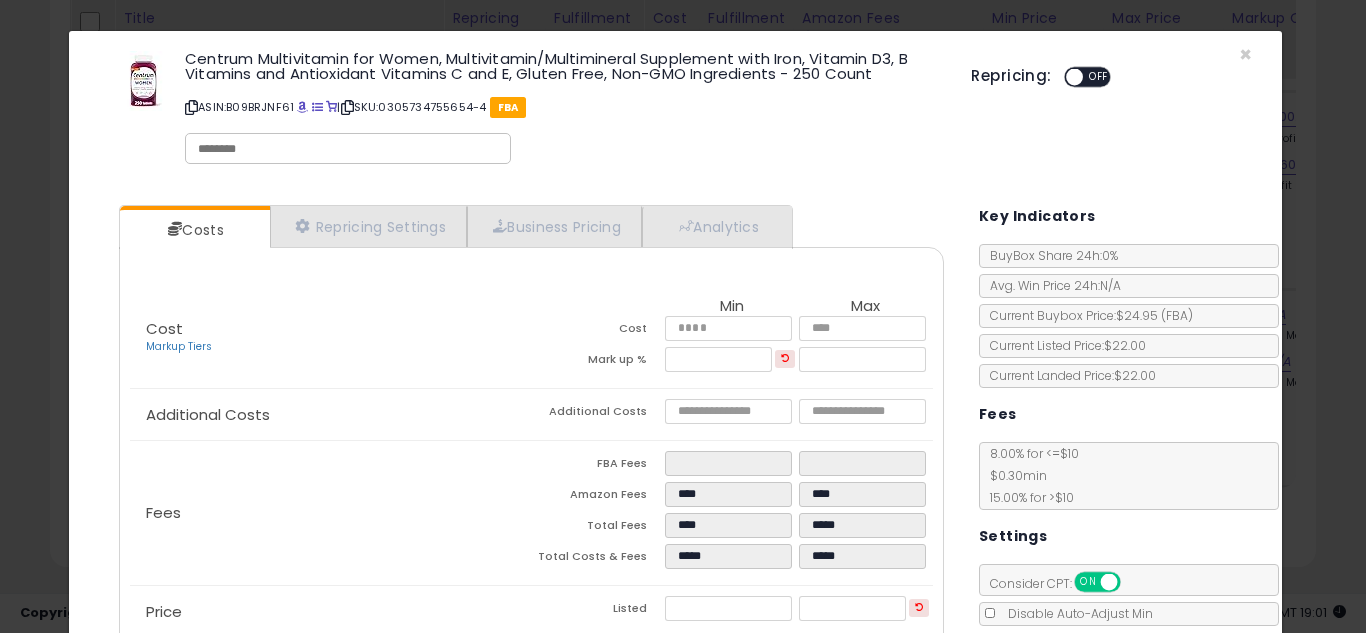 click on "Additional Costs
Additional Costs
****
****" 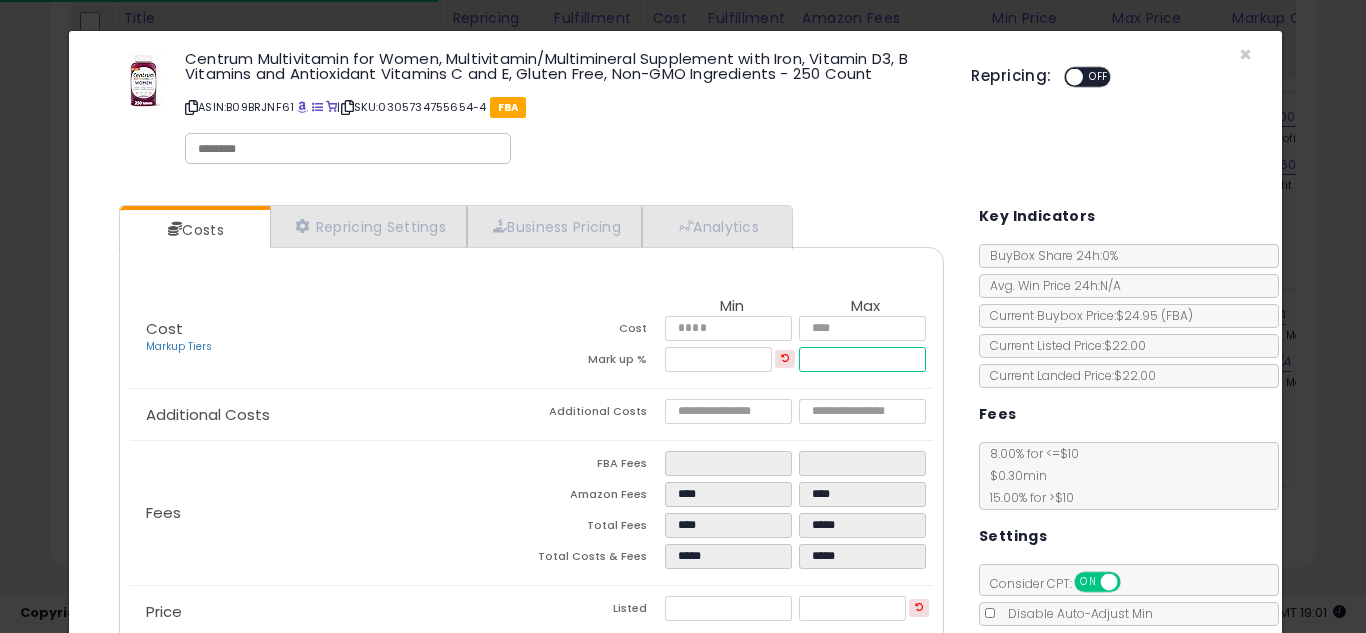 click on "*******" at bounding box center [862, 359] 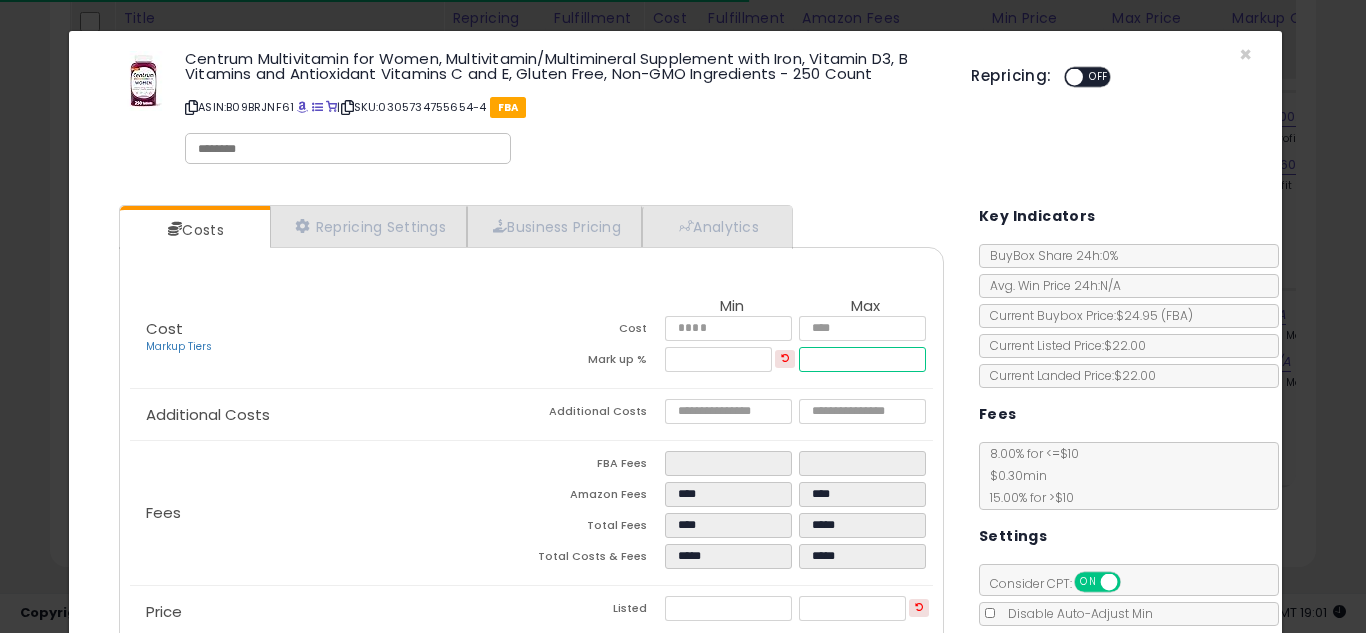 click on "*******" at bounding box center (862, 359) 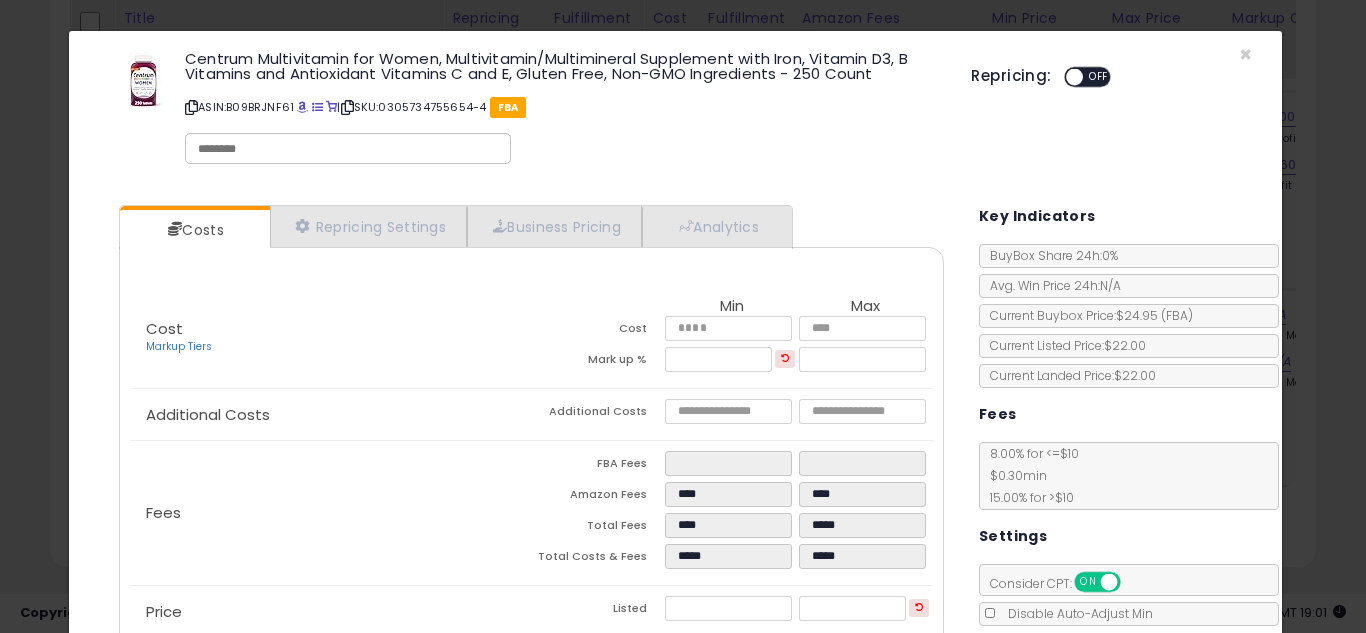 type on "*******" 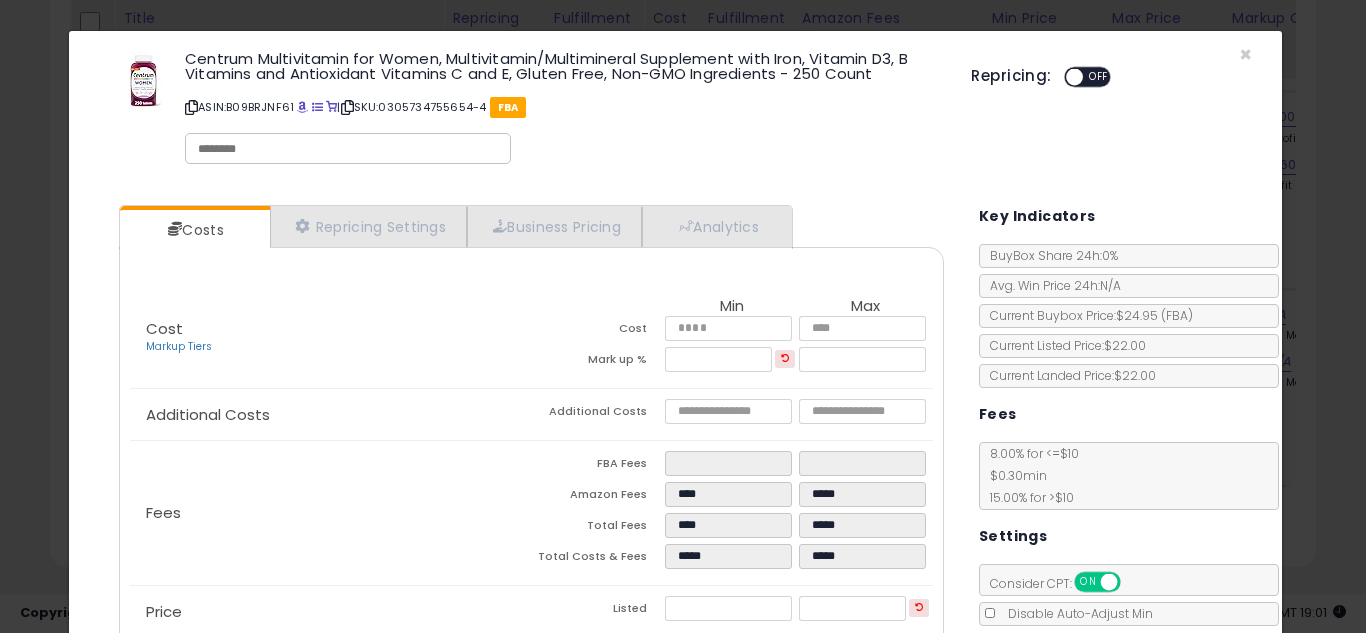 click on "Cost
Markup Tiers" at bounding box center [331, 338] 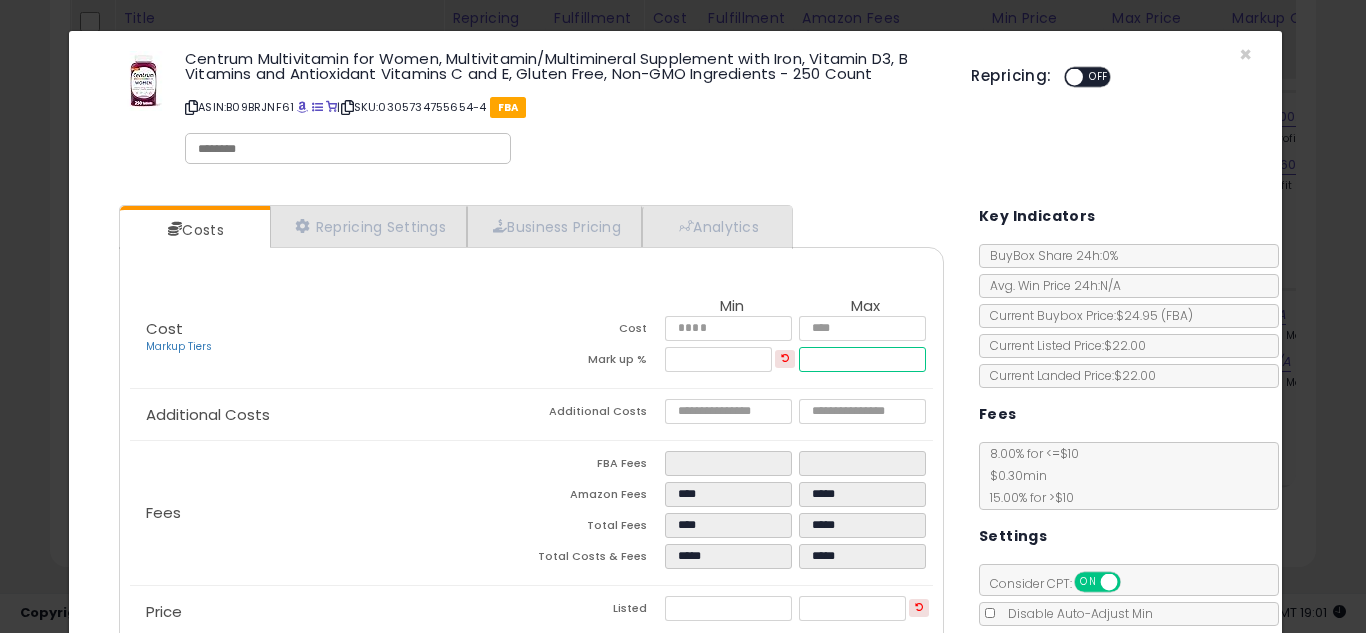click on "*******" at bounding box center (862, 359) 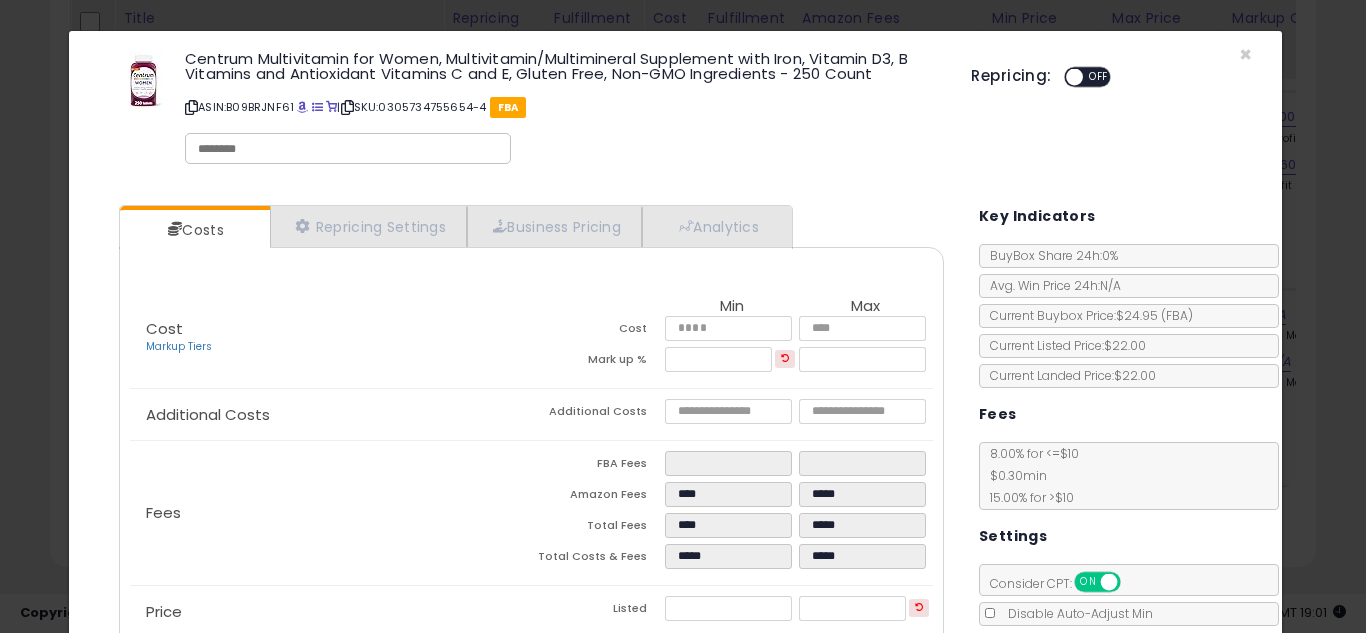 type on "******" 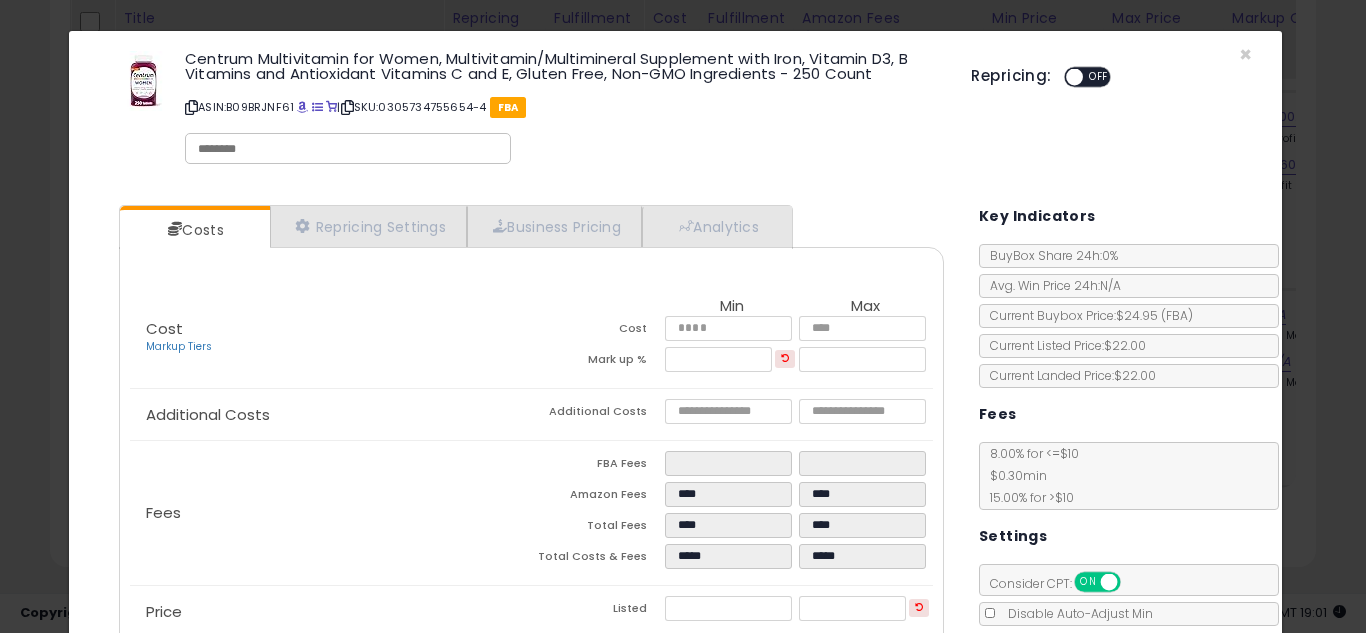 click on "Cost
Markup Tiers
Min
Max
Cost
****
****
Mark up %
******
******" at bounding box center [531, 338] 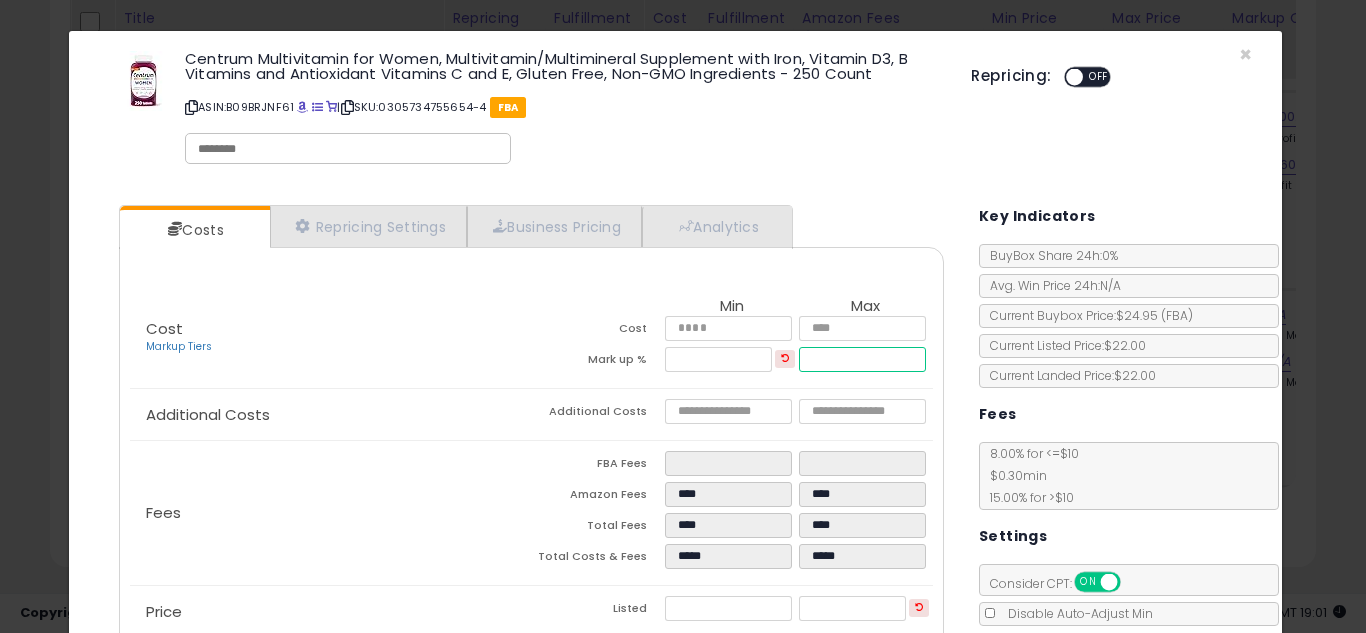 click on "******" at bounding box center (862, 359) 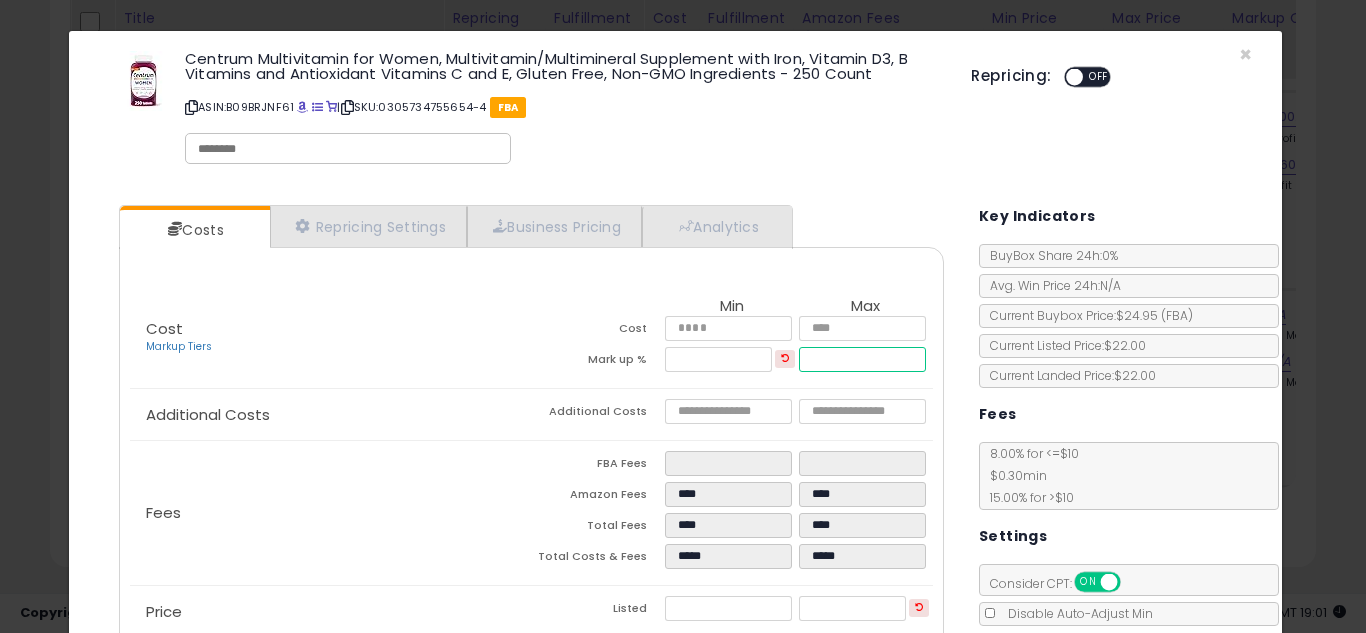 click on "******" at bounding box center (862, 359) 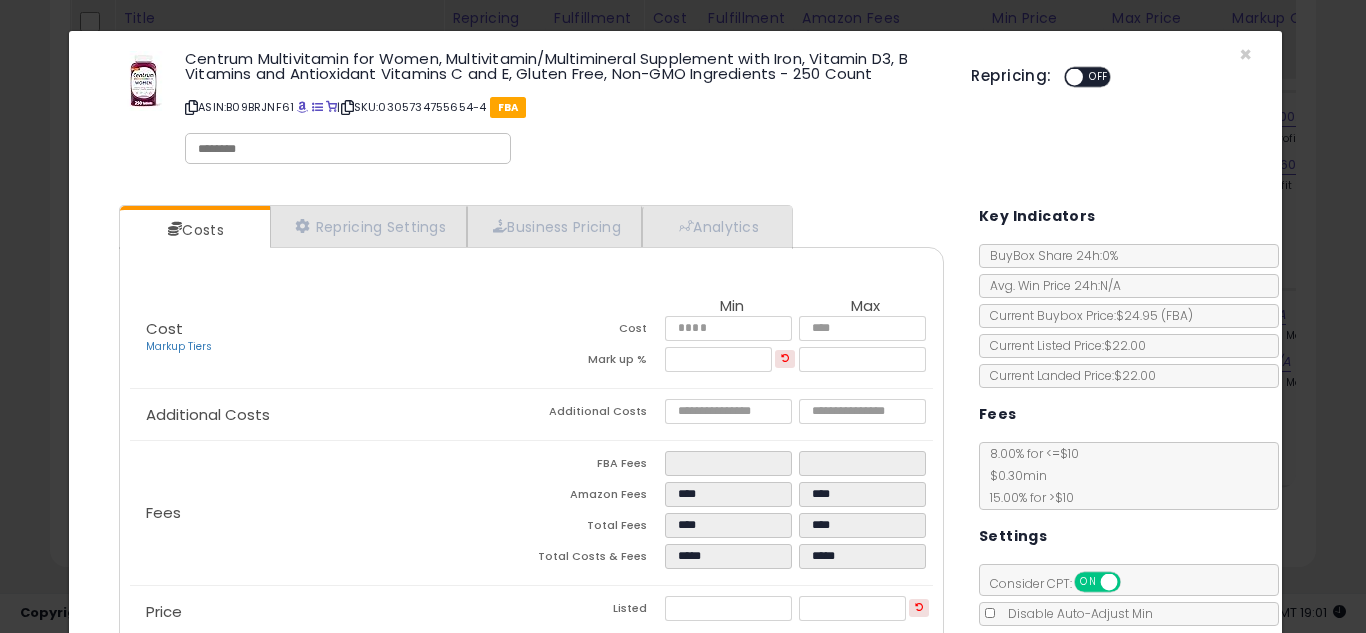 type on "******" 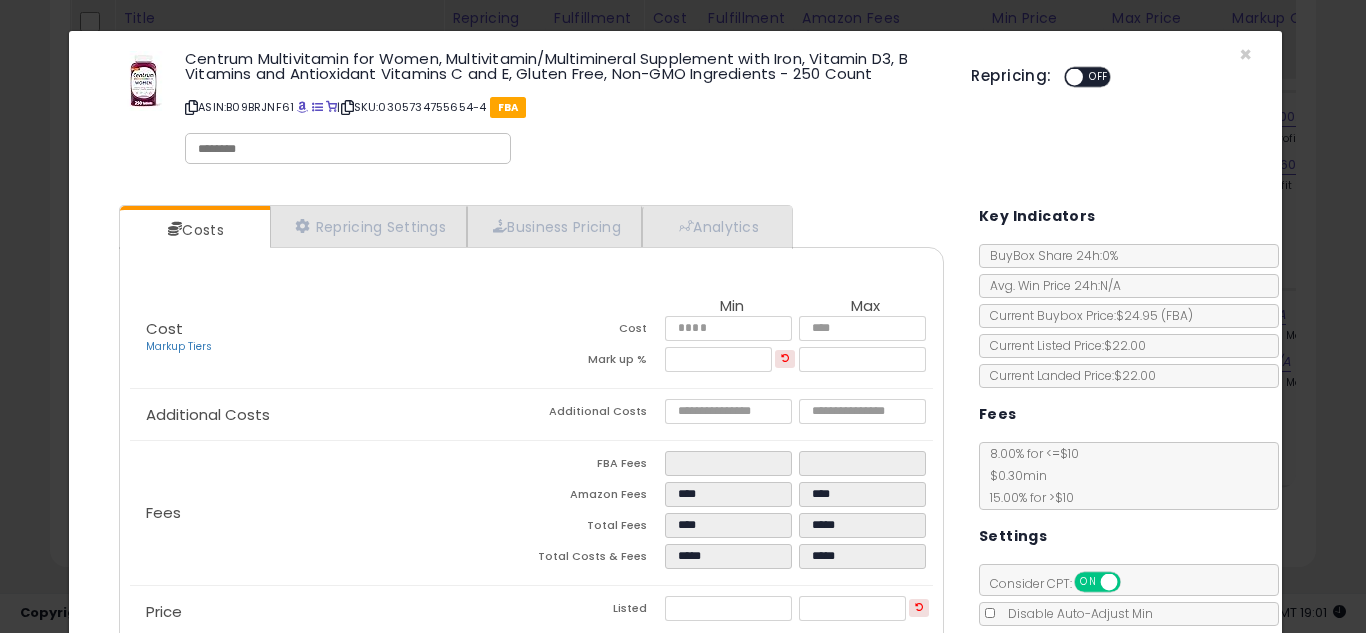 click on "Cost
Markup Tiers
Min
Max
Cost
****
****
Mark up %
******
******
Additional Costs
Additional Costs" at bounding box center [531, 489] 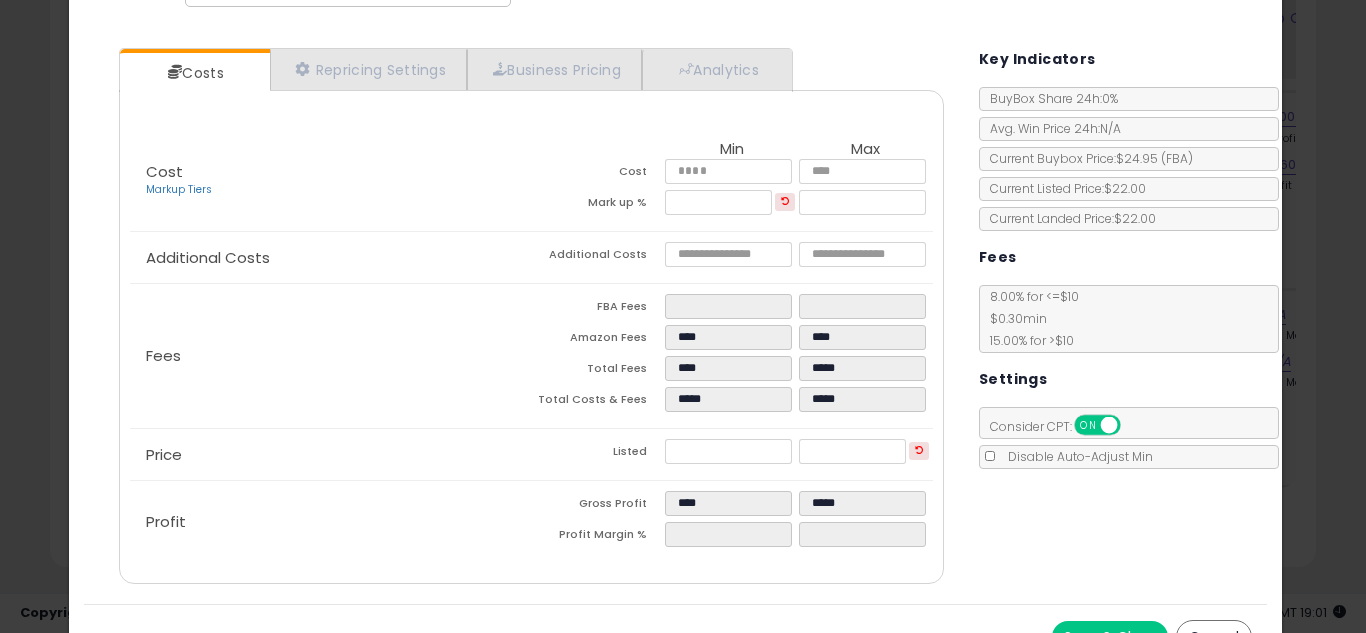 scroll, scrollTop: 193, scrollLeft: 0, axis: vertical 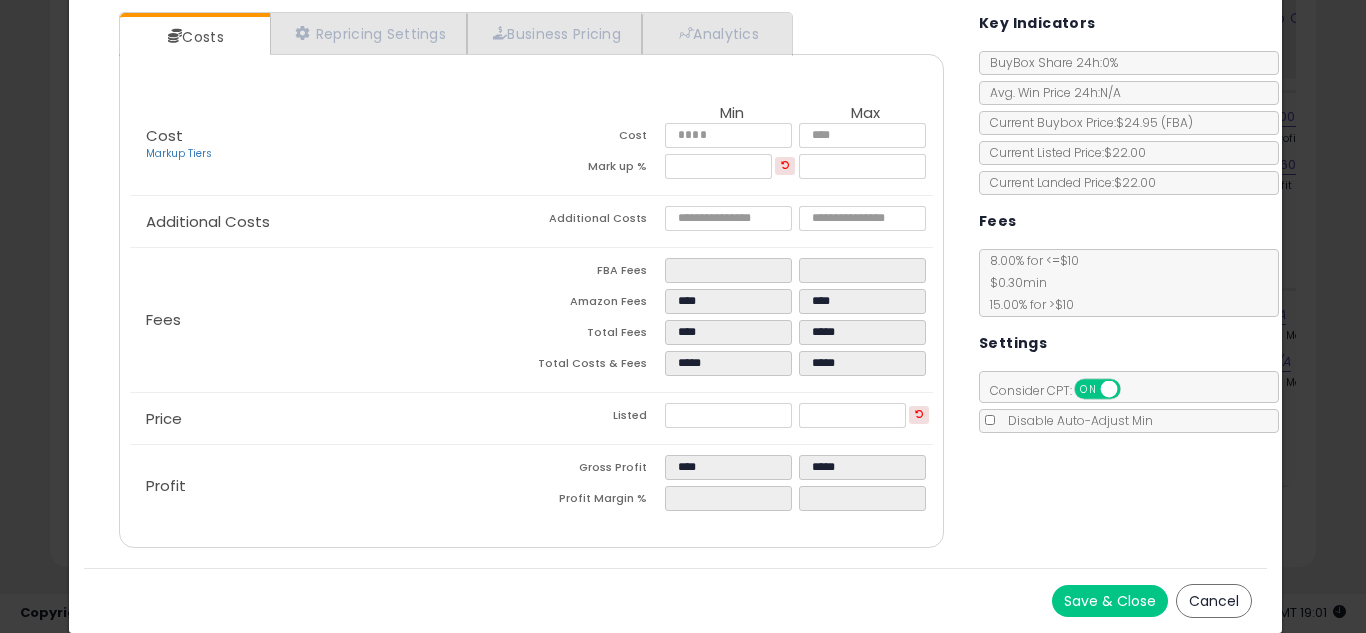 click on "Save & Close" at bounding box center (1110, 601) 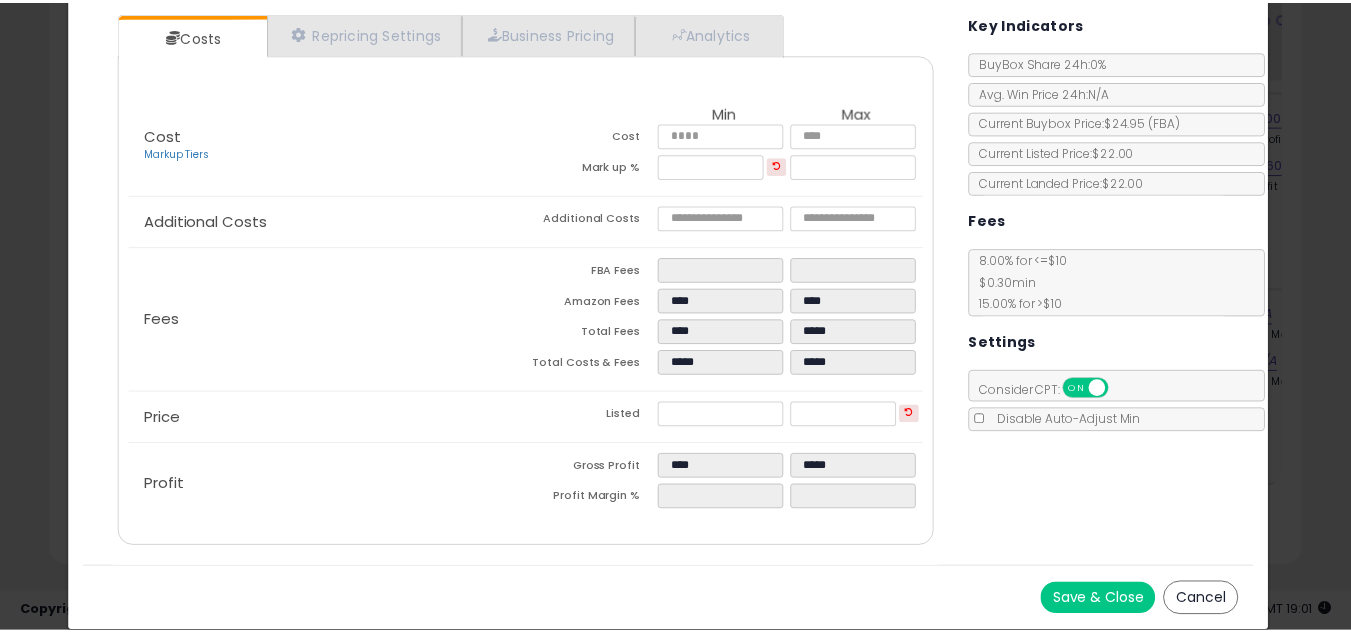 scroll, scrollTop: 0, scrollLeft: 0, axis: both 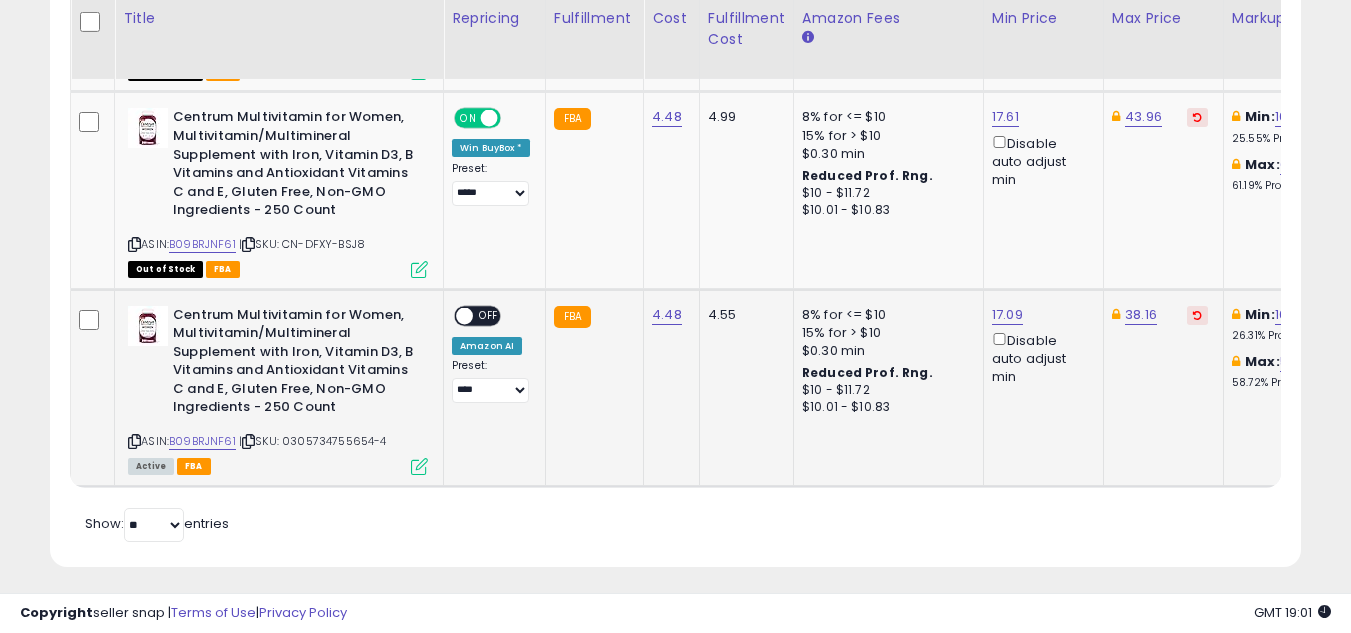 click at bounding box center [464, 315] 